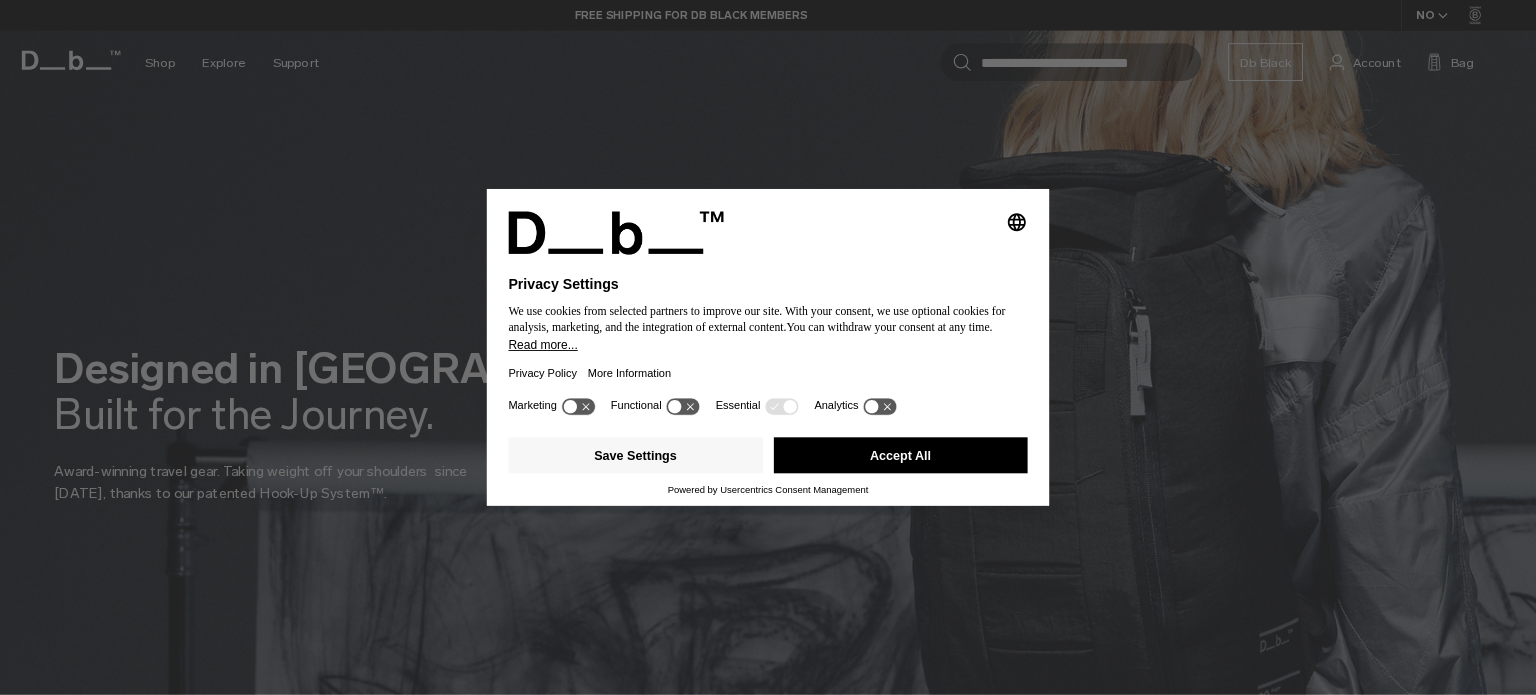 scroll, scrollTop: 0, scrollLeft: 0, axis: both 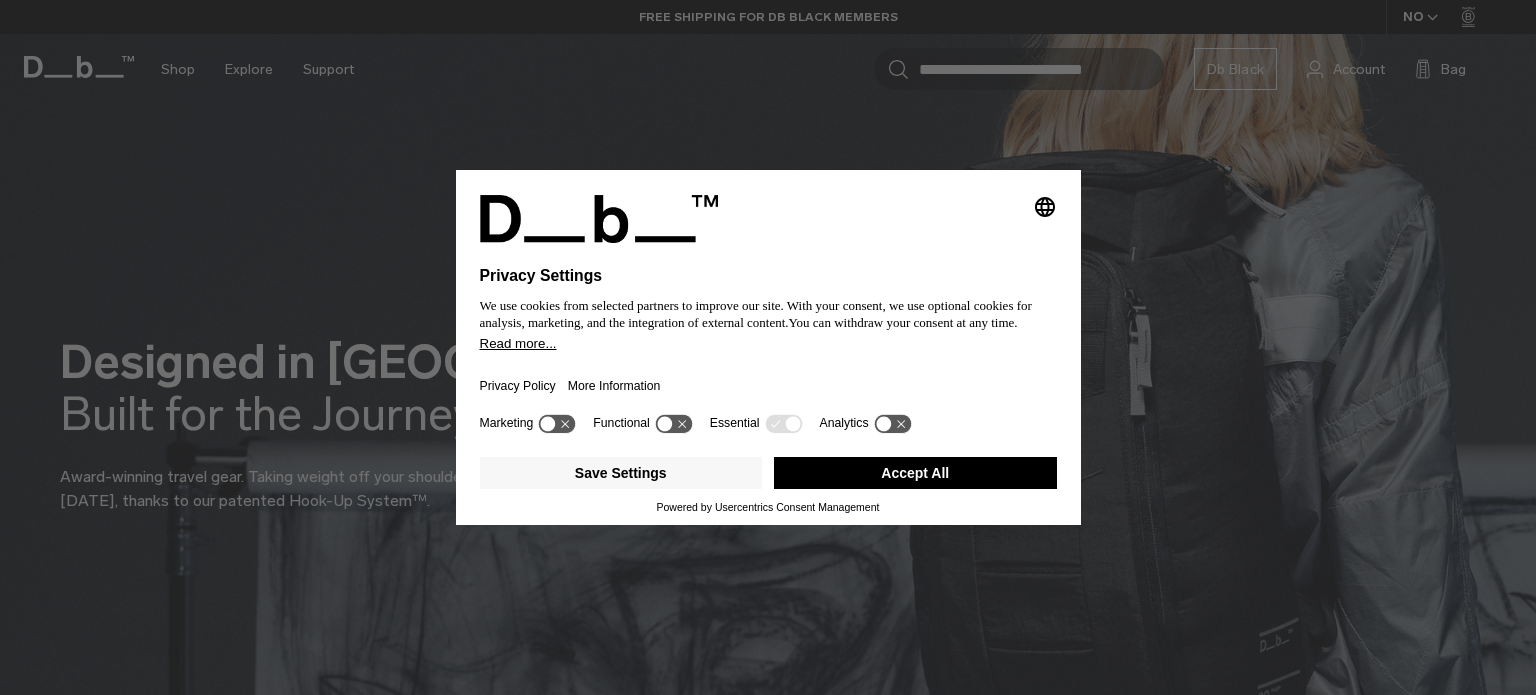 click on "Accept All" at bounding box center [915, 473] 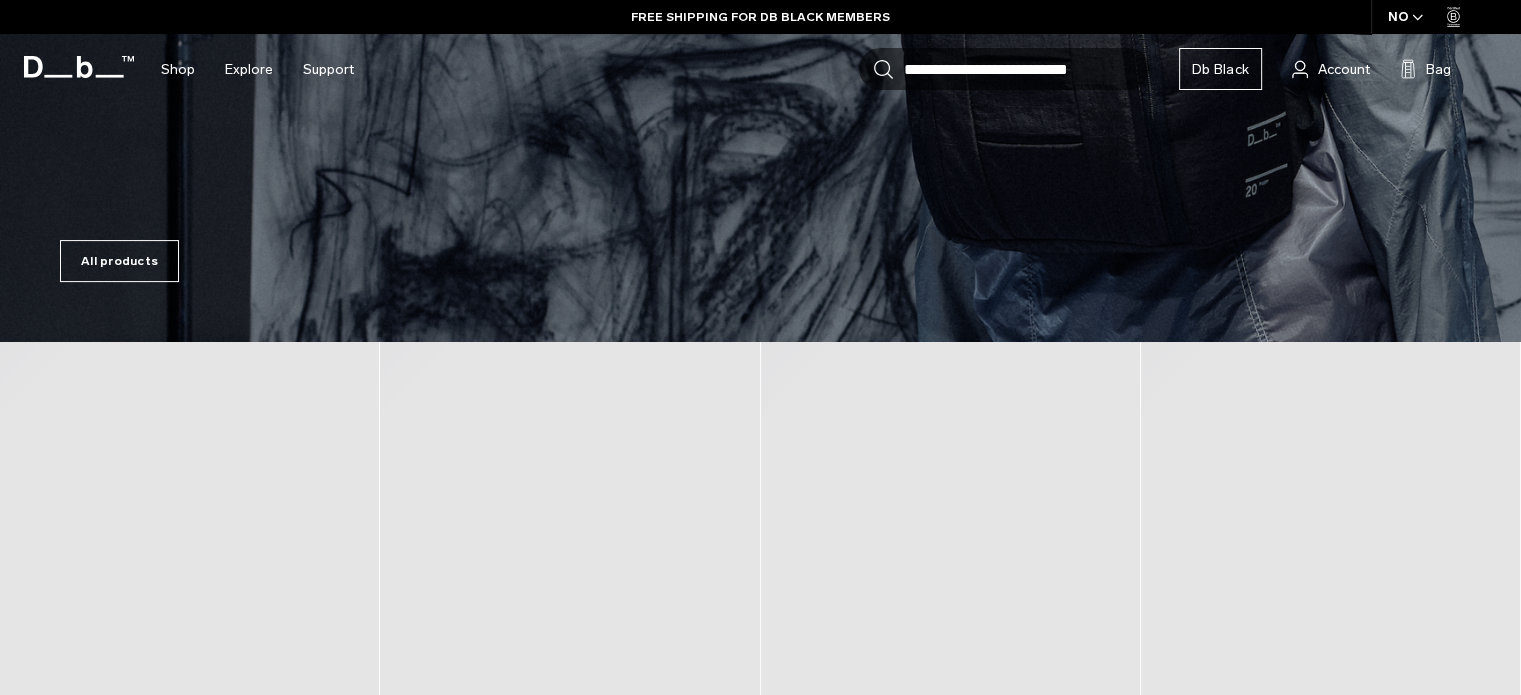 scroll, scrollTop: 200, scrollLeft: 0, axis: vertical 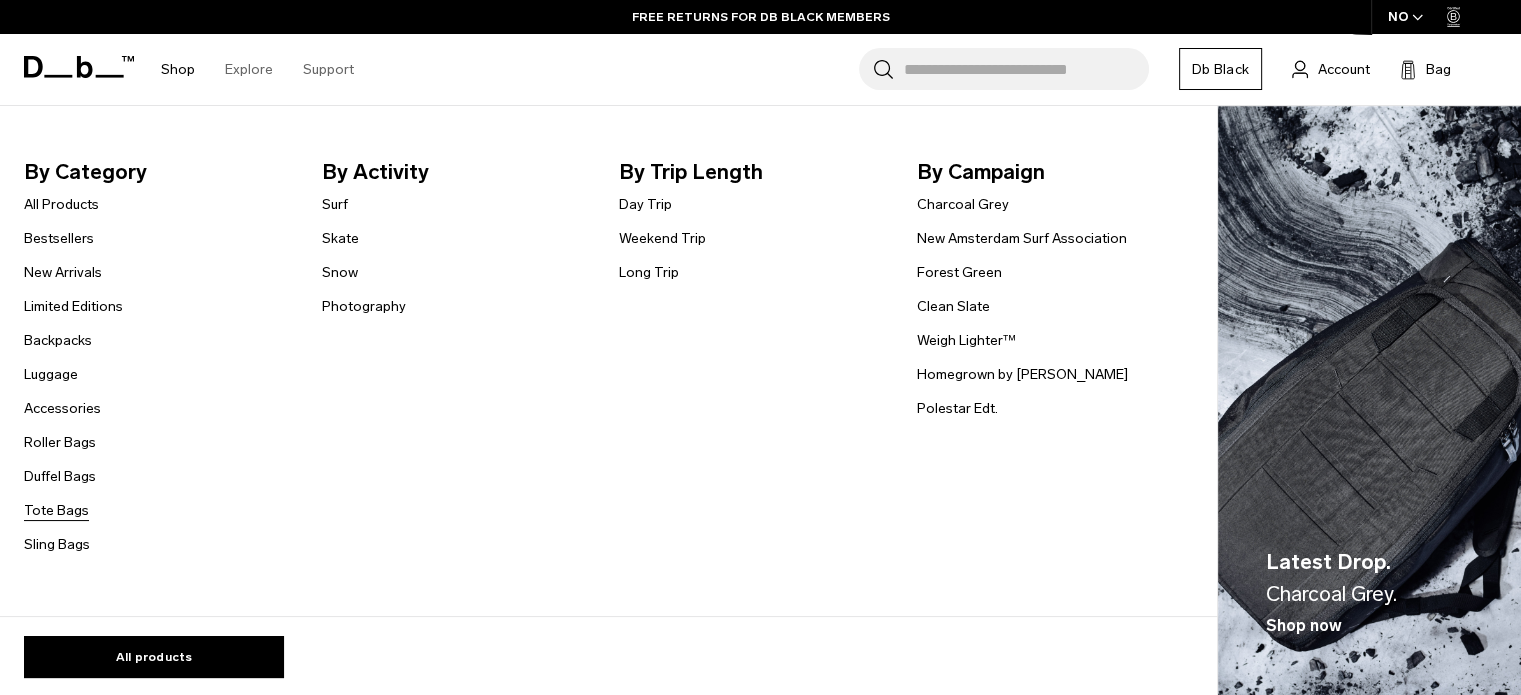 click on "Tote Bags" at bounding box center [56, 510] 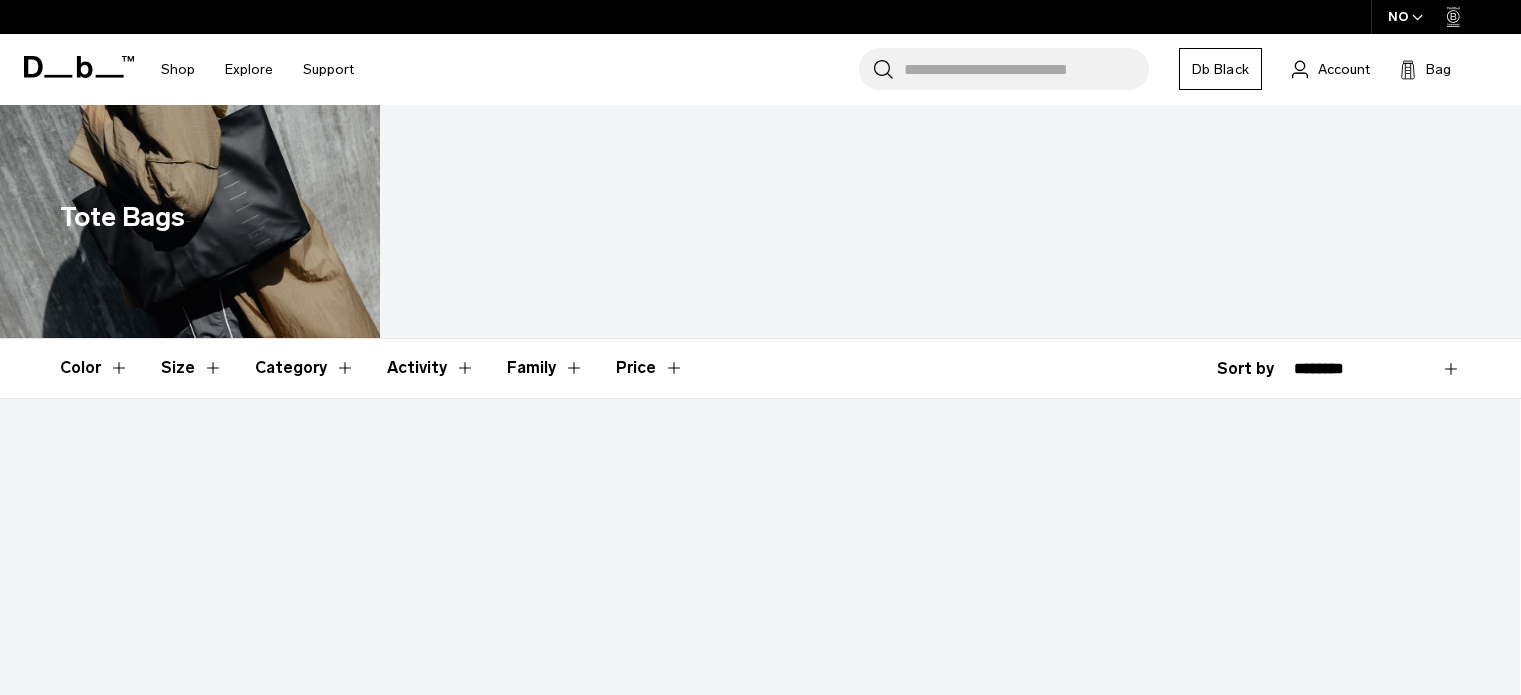 scroll, scrollTop: 0, scrollLeft: 0, axis: both 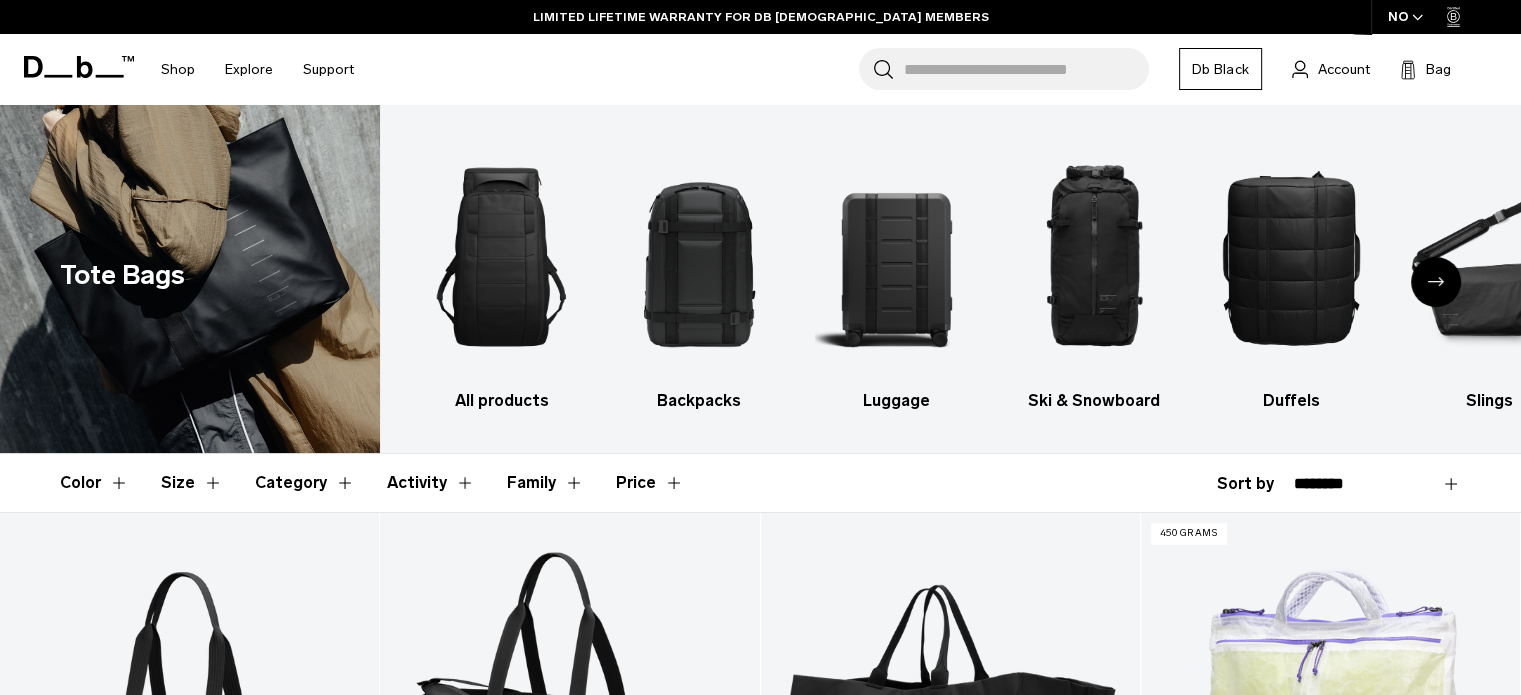 click 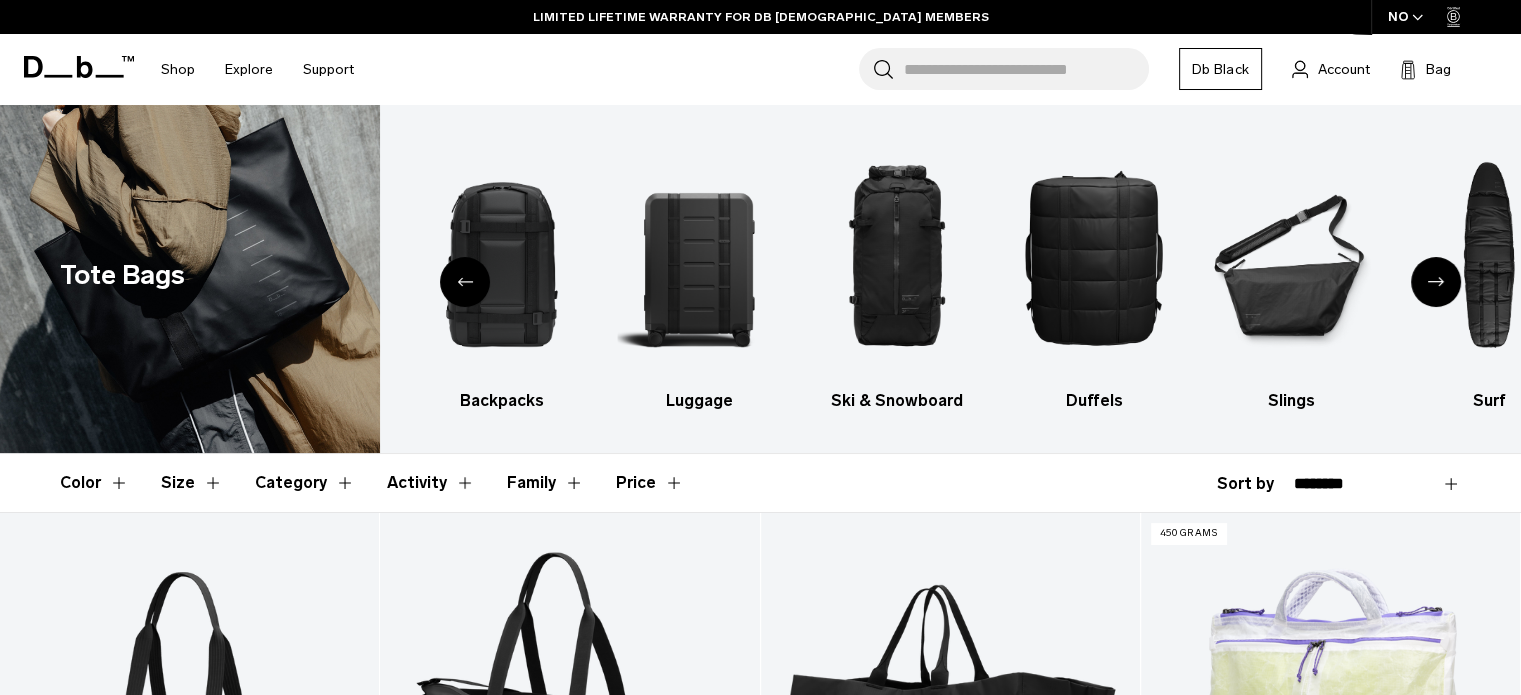 click 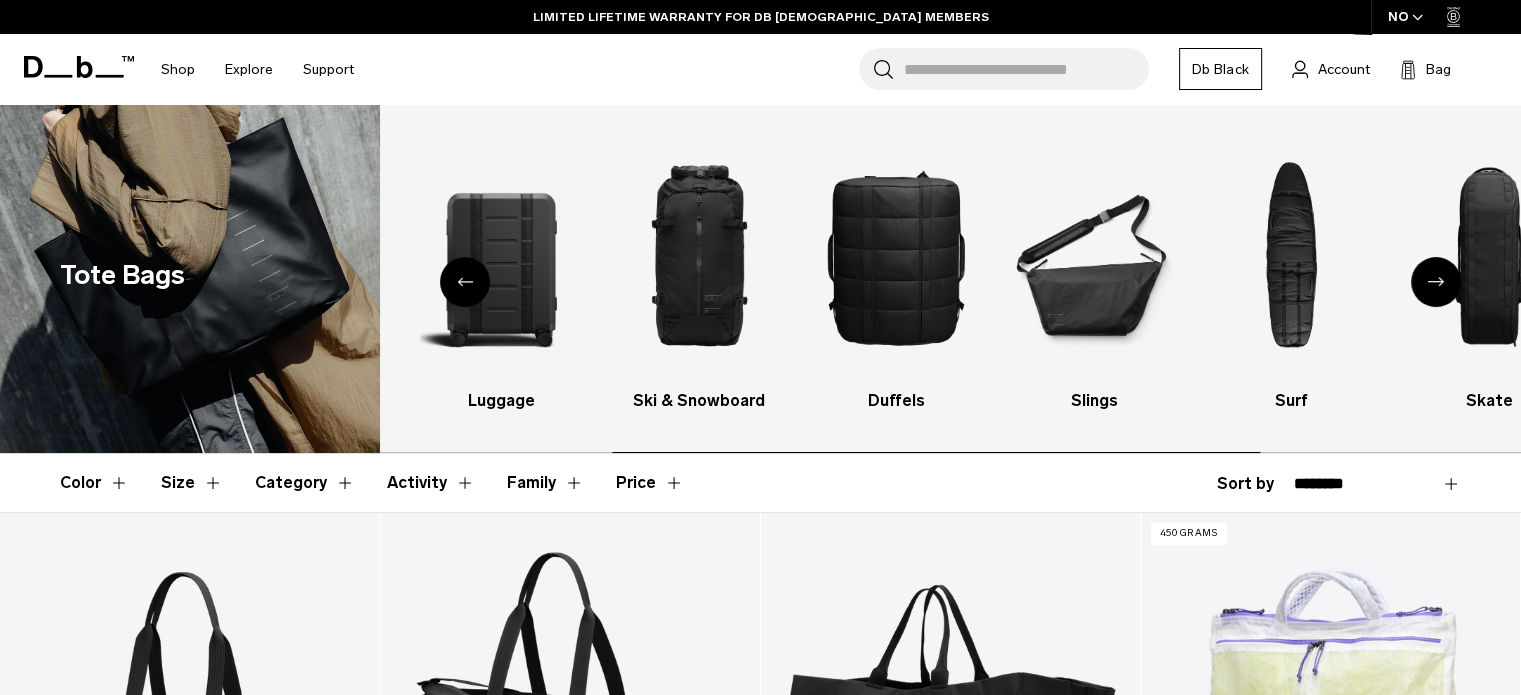 click 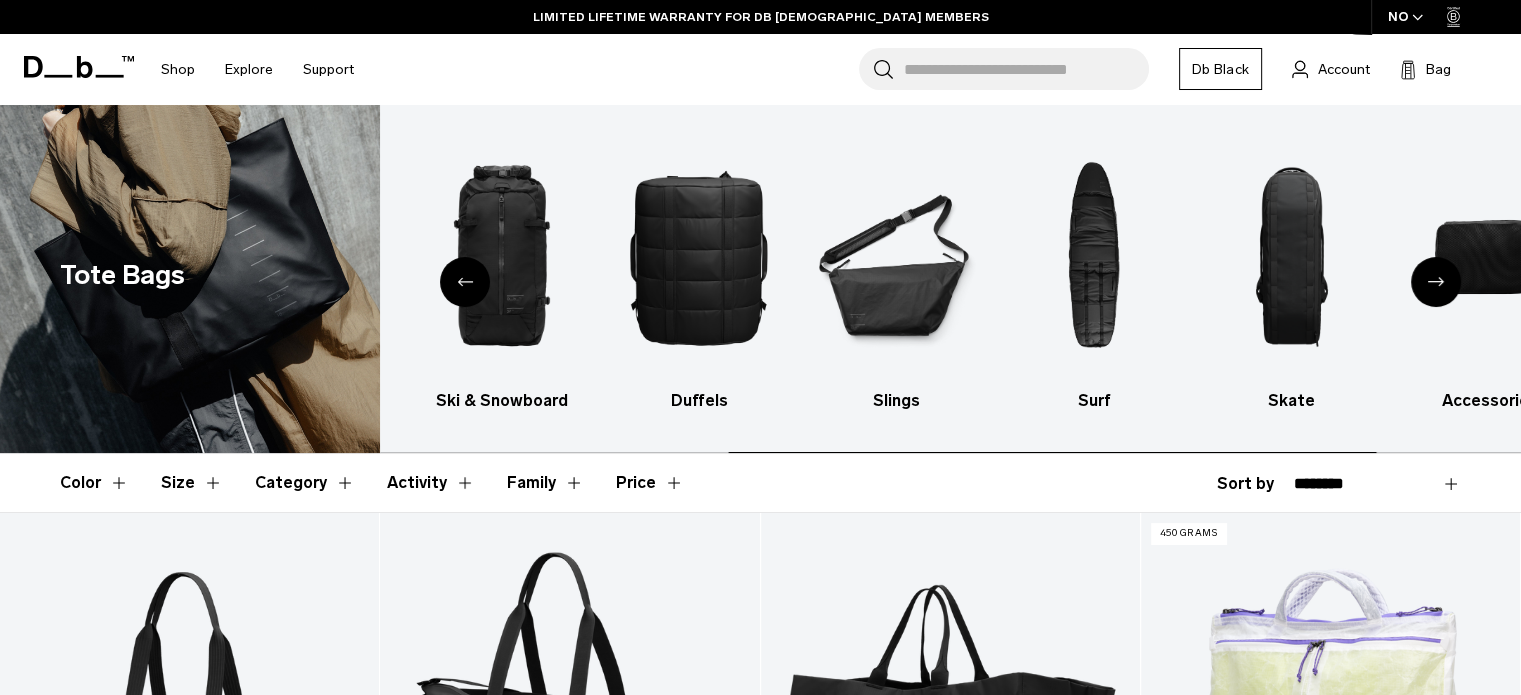 click 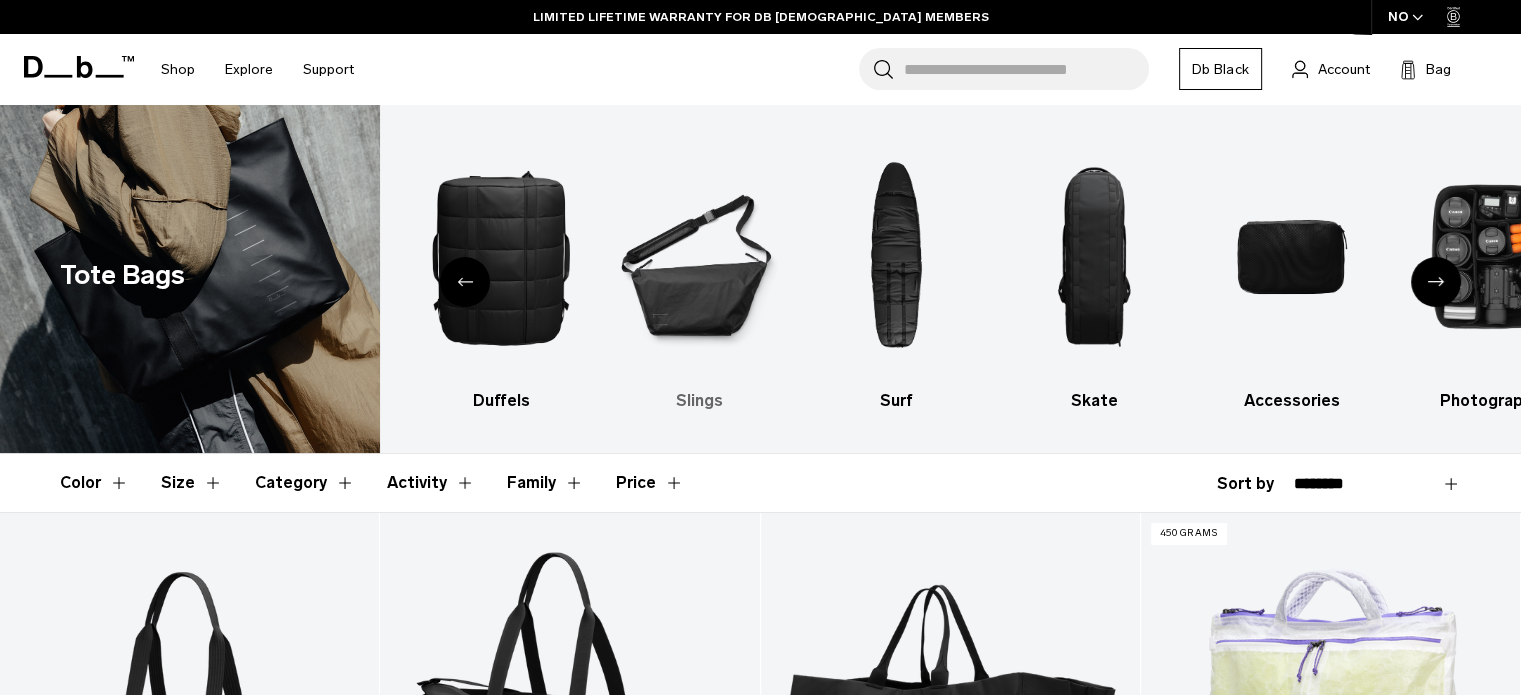 click at bounding box center [699, 257] 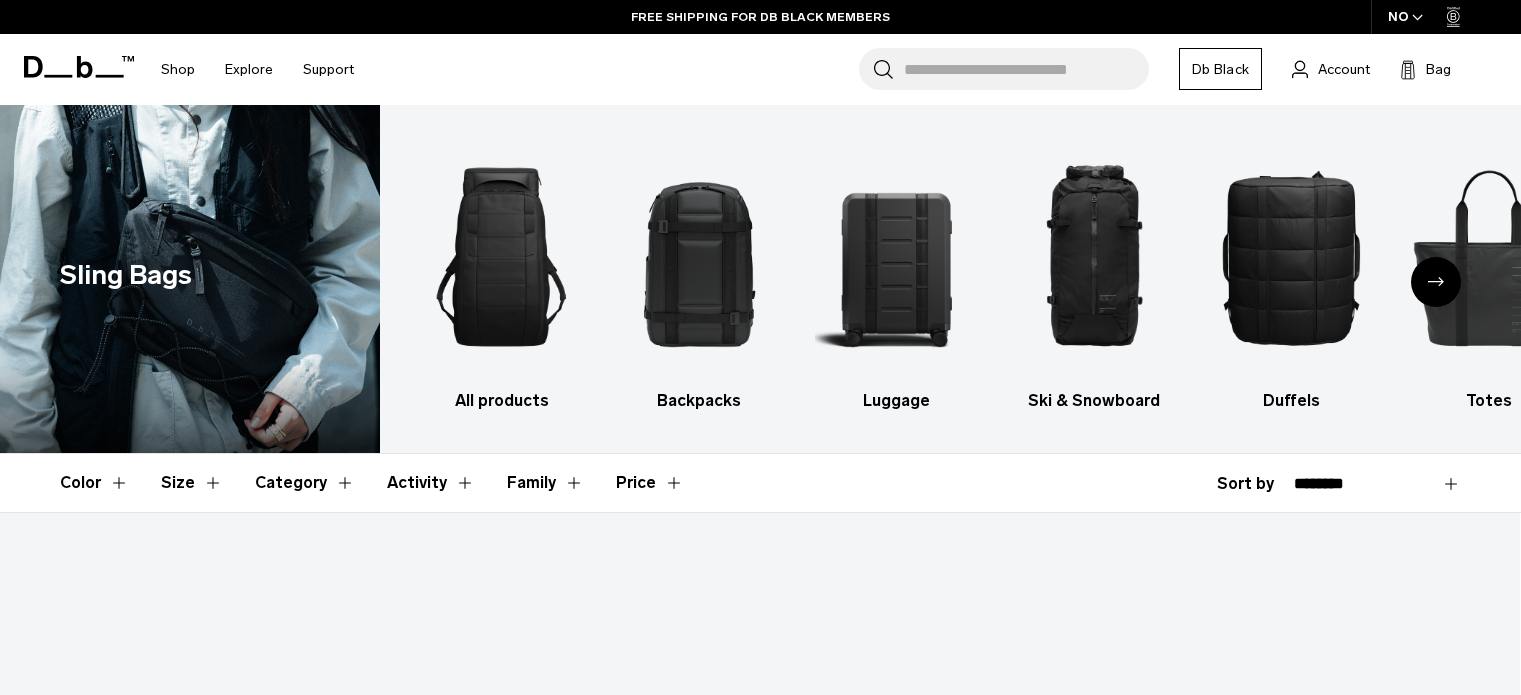 scroll, scrollTop: 700, scrollLeft: 0, axis: vertical 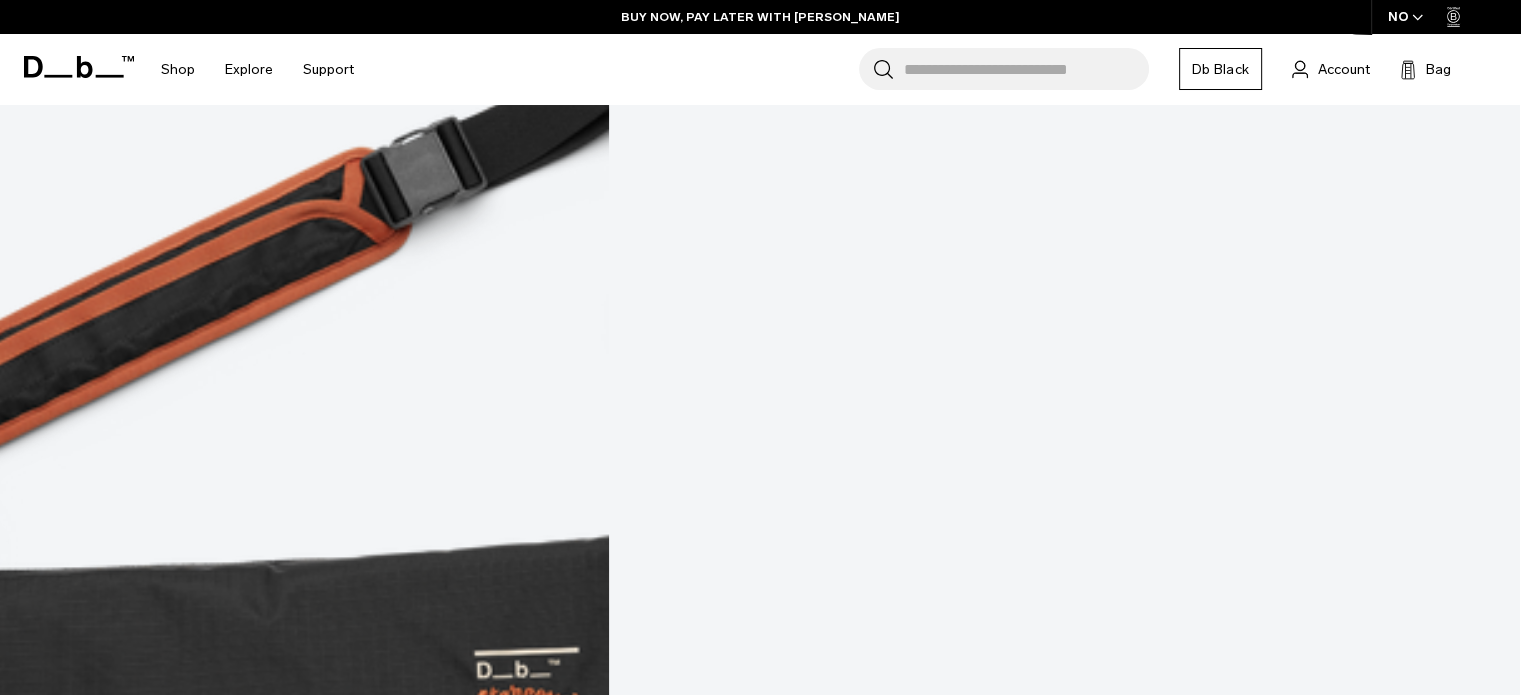 click at bounding box center (760, 31965) 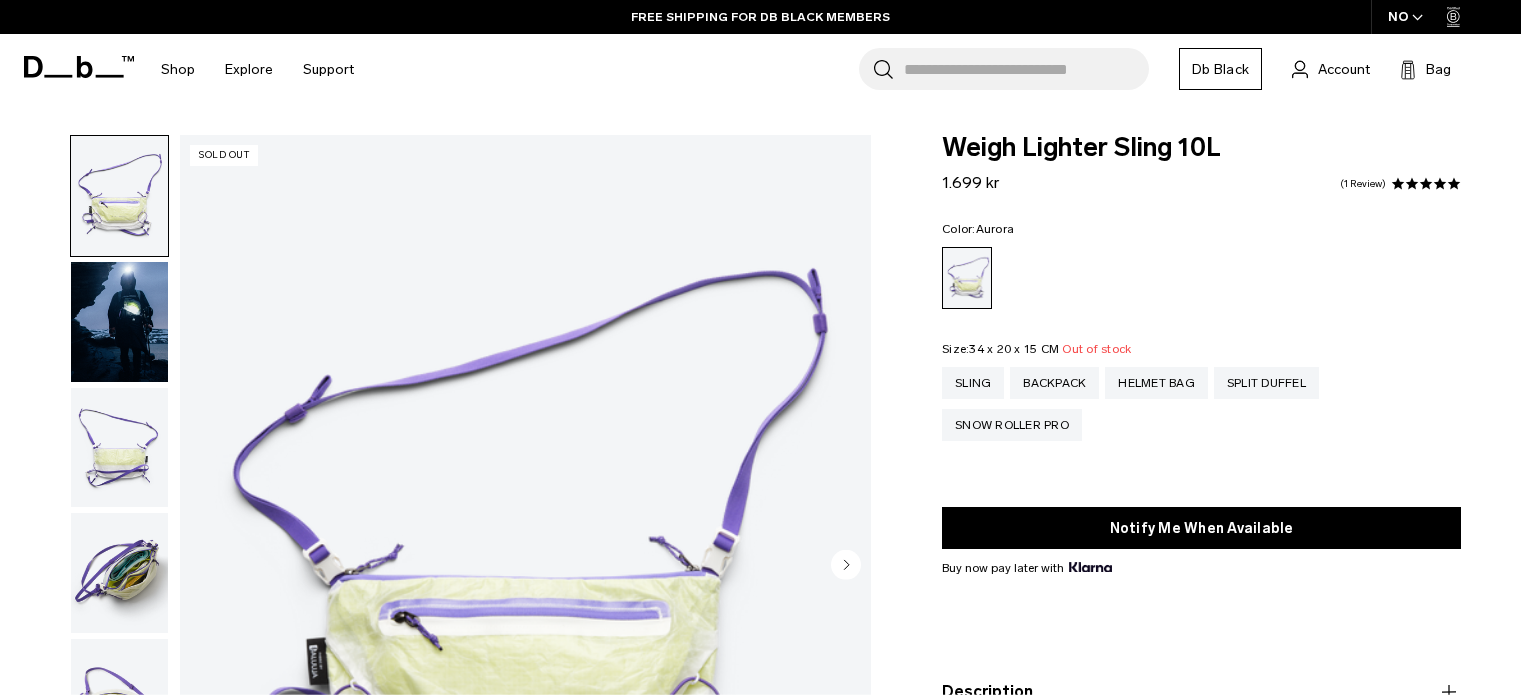 scroll, scrollTop: 0, scrollLeft: 0, axis: both 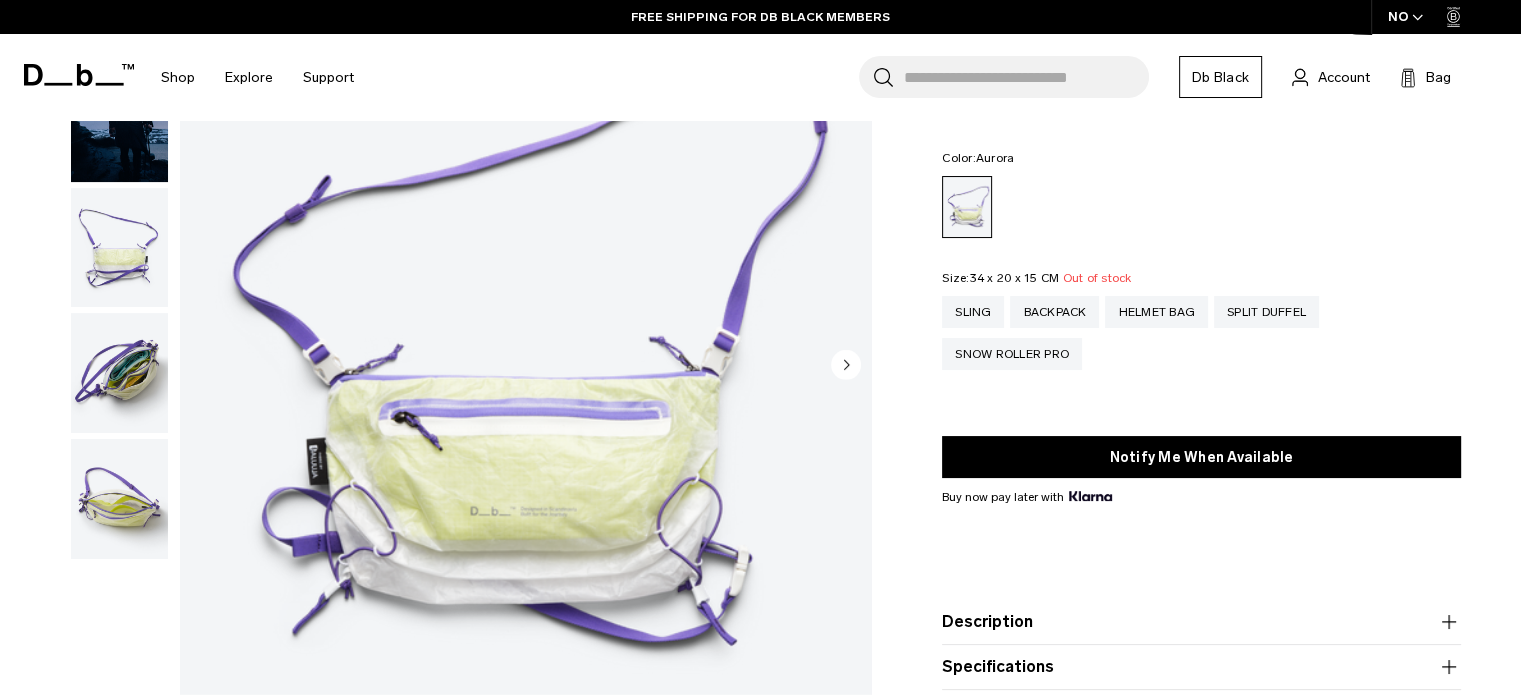 click at bounding box center (119, 373) 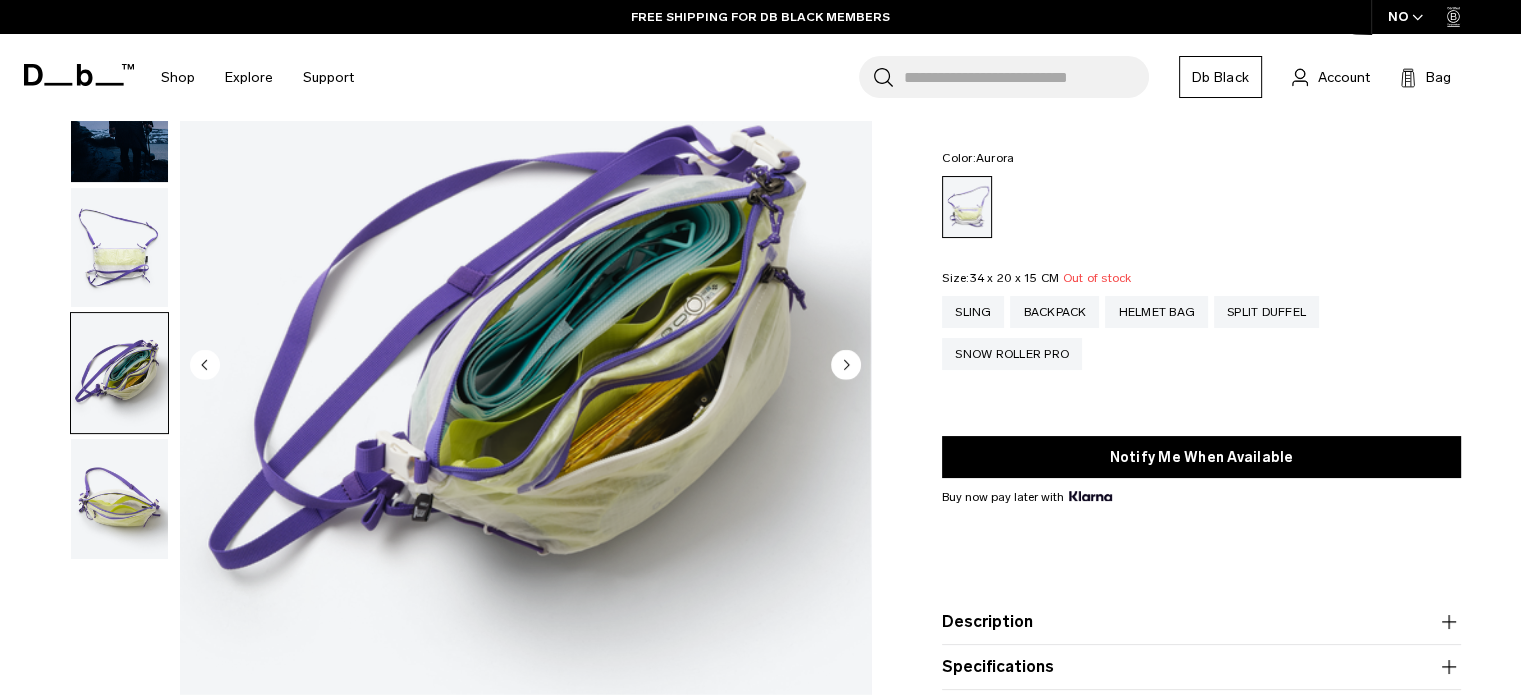 click at bounding box center (119, 499) 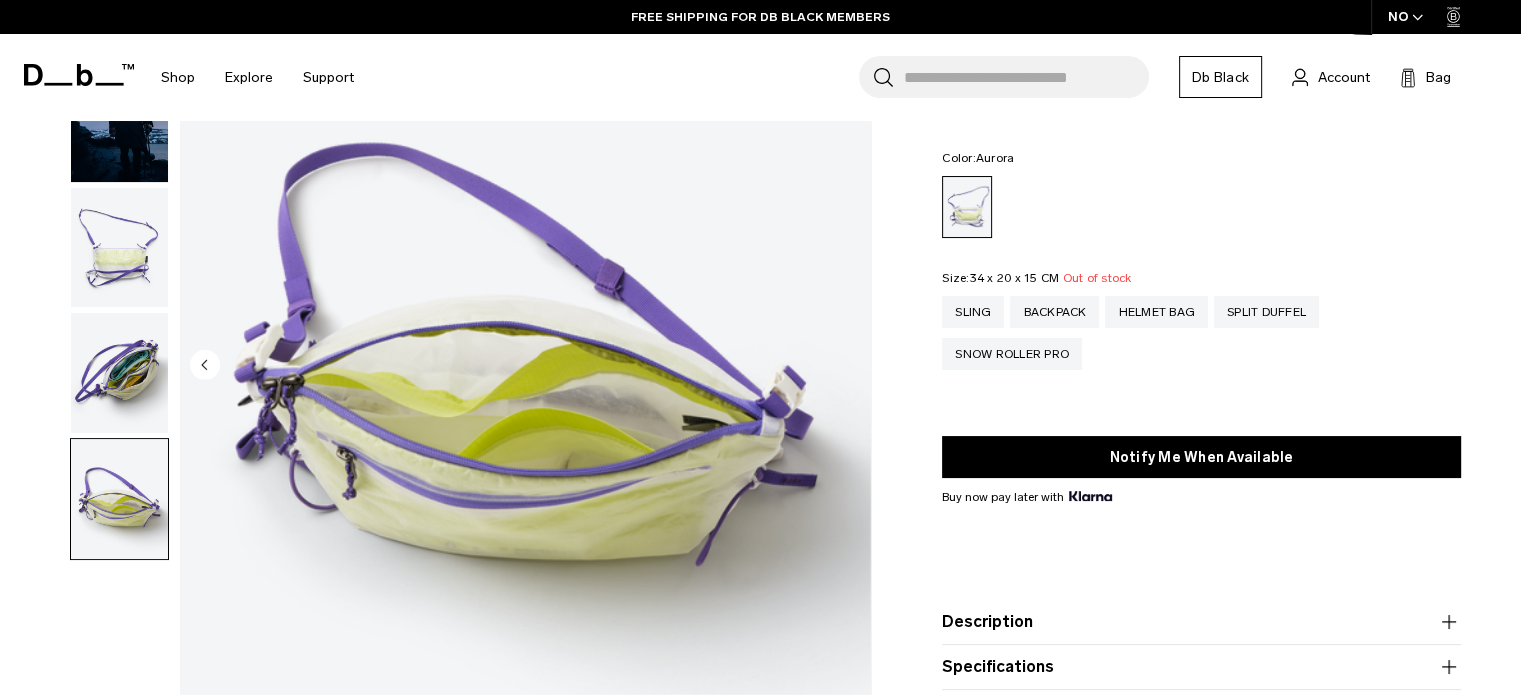 click at bounding box center [119, 248] 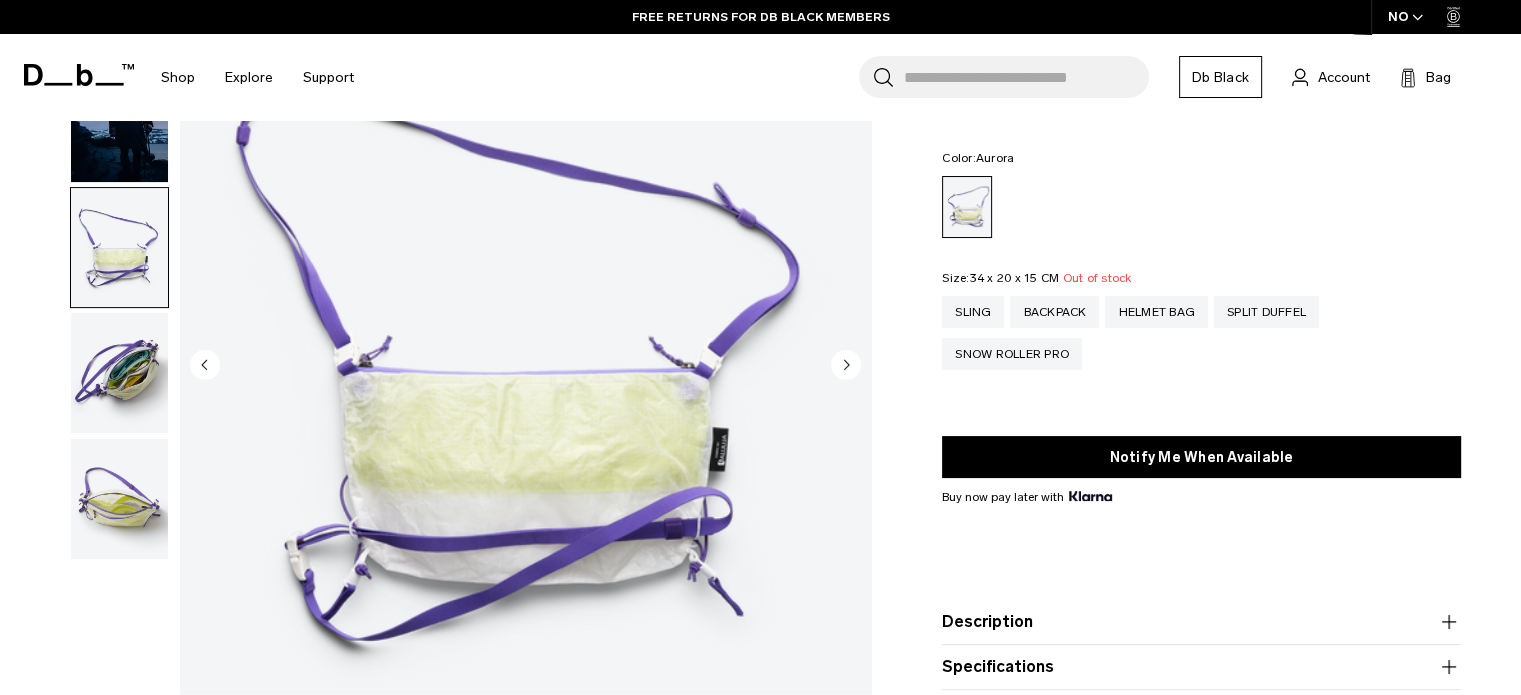 scroll, scrollTop: 100, scrollLeft: 0, axis: vertical 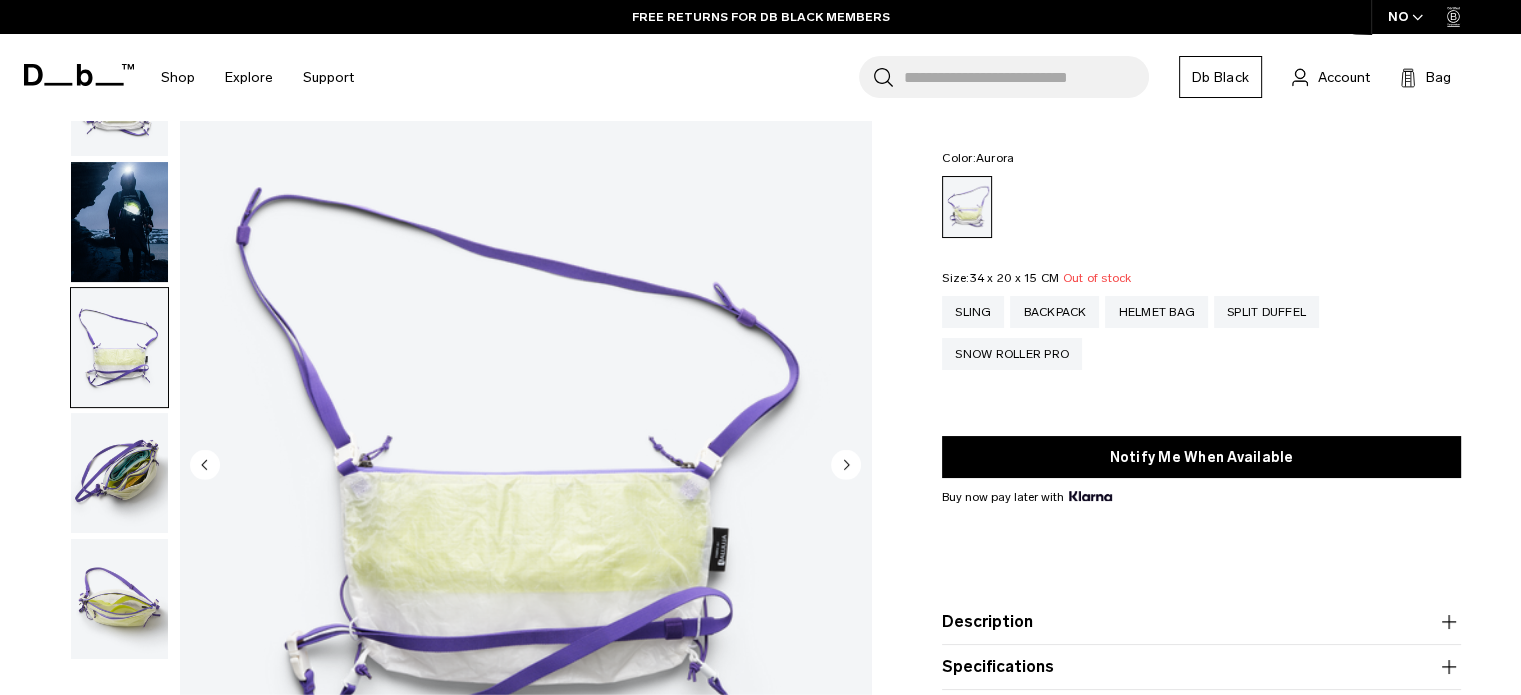 click at bounding box center [119, 222] 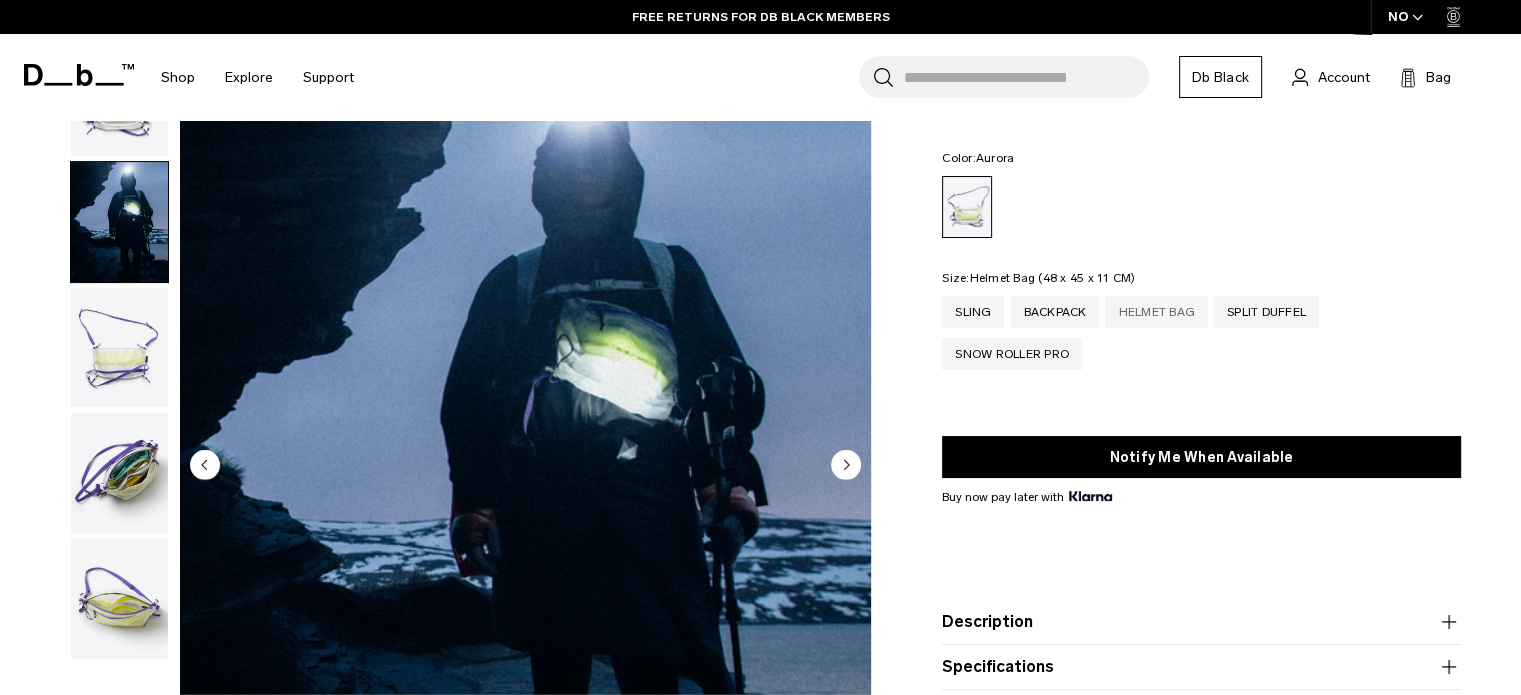 click on "Helmet Bag" at bounding box center (1156, 312) 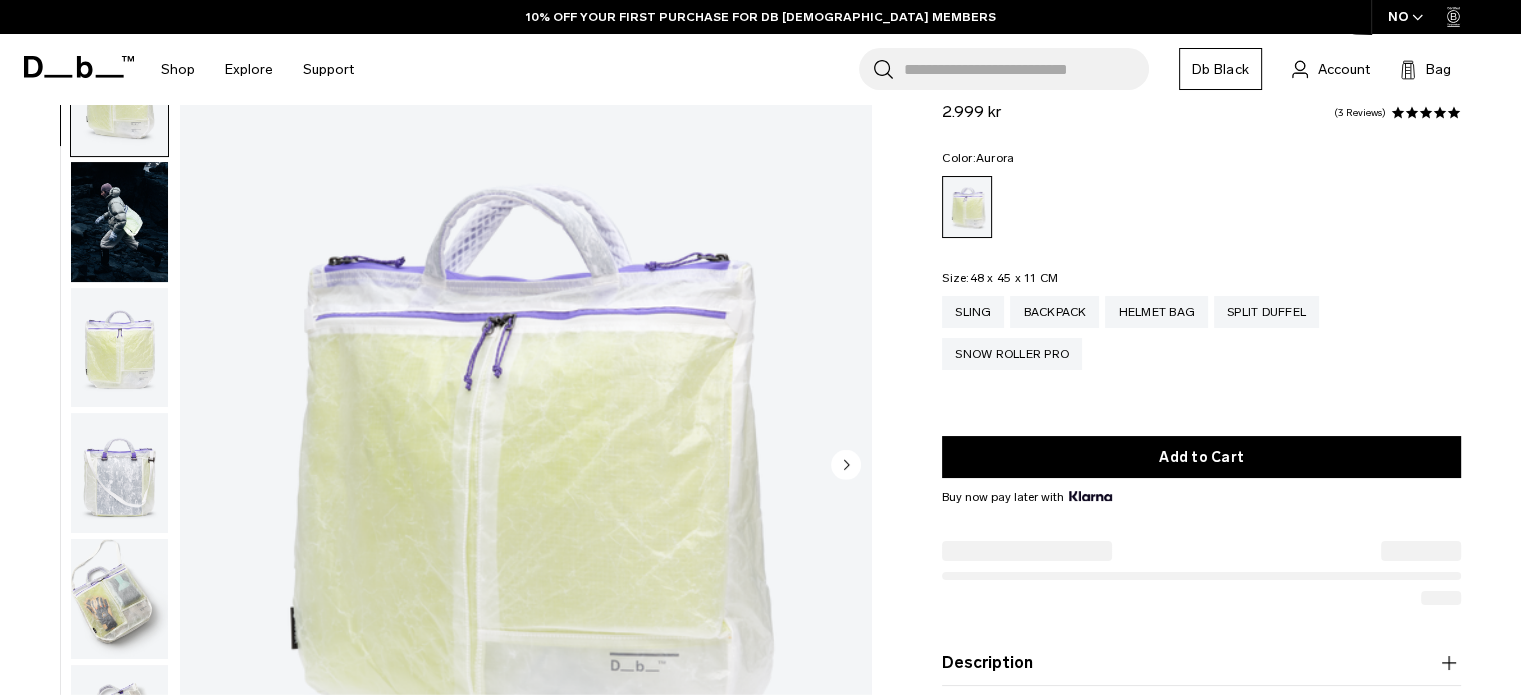 scroll, scrollTop: 0, scrollLeft: 0, axis: both 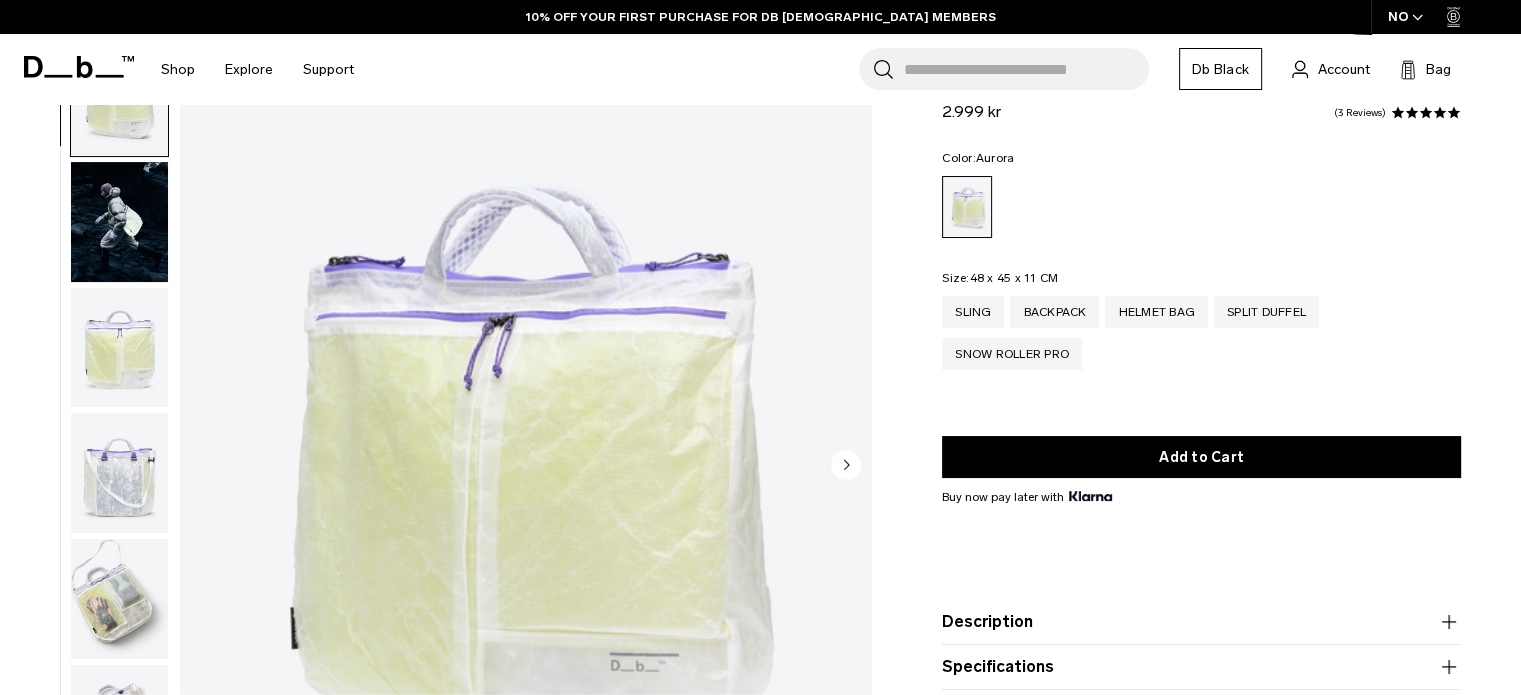 click on "01 / 09
450 grams" at bounding box center [441, 471] 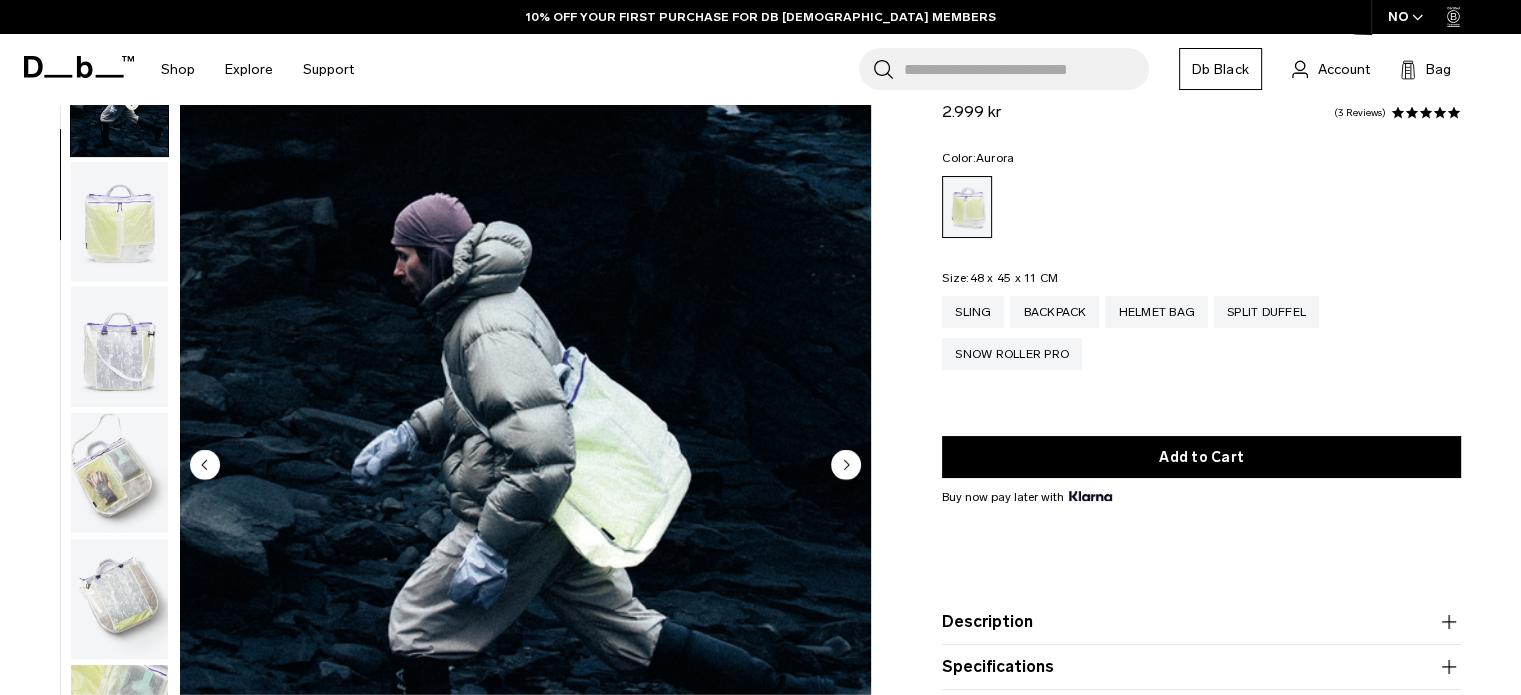 scroll, scrollTop: 0, scrollLeft: 0, axis: both 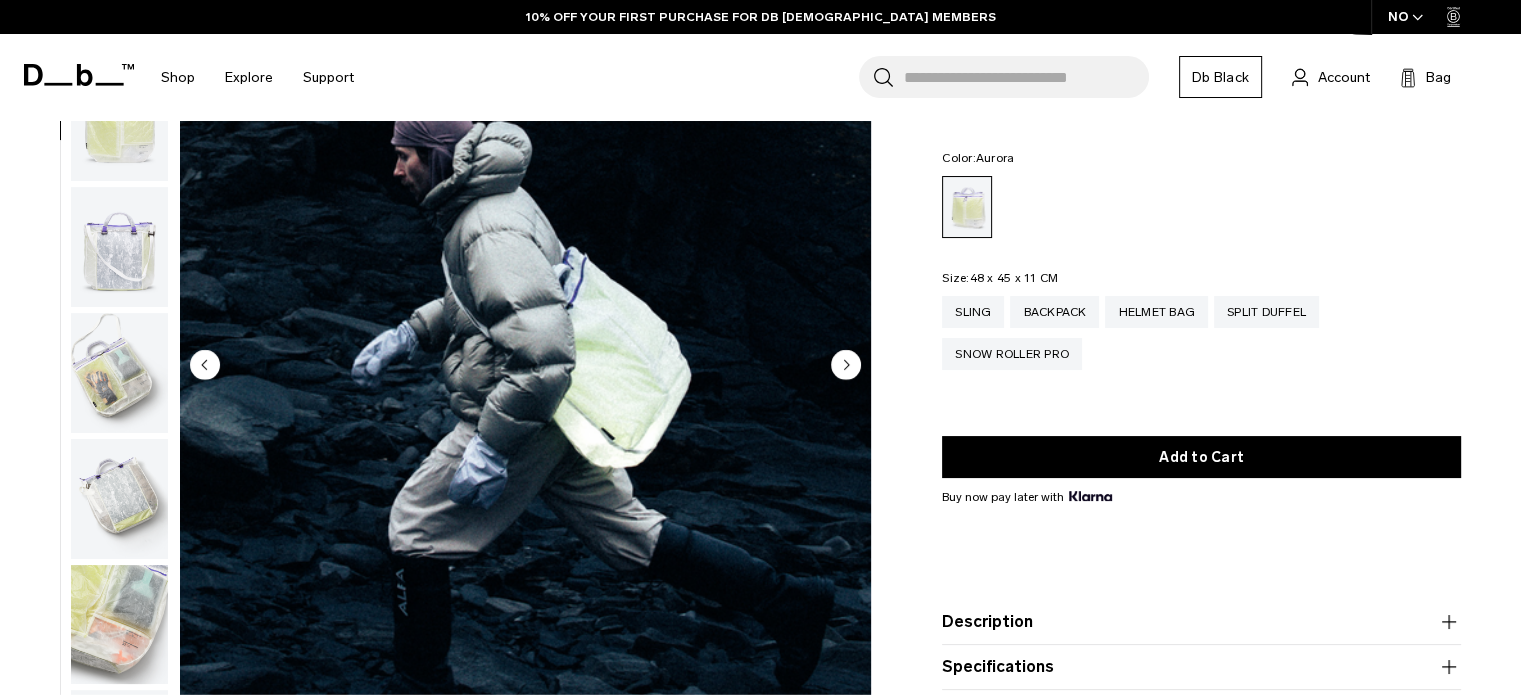 click at bounding box center (119, 373) 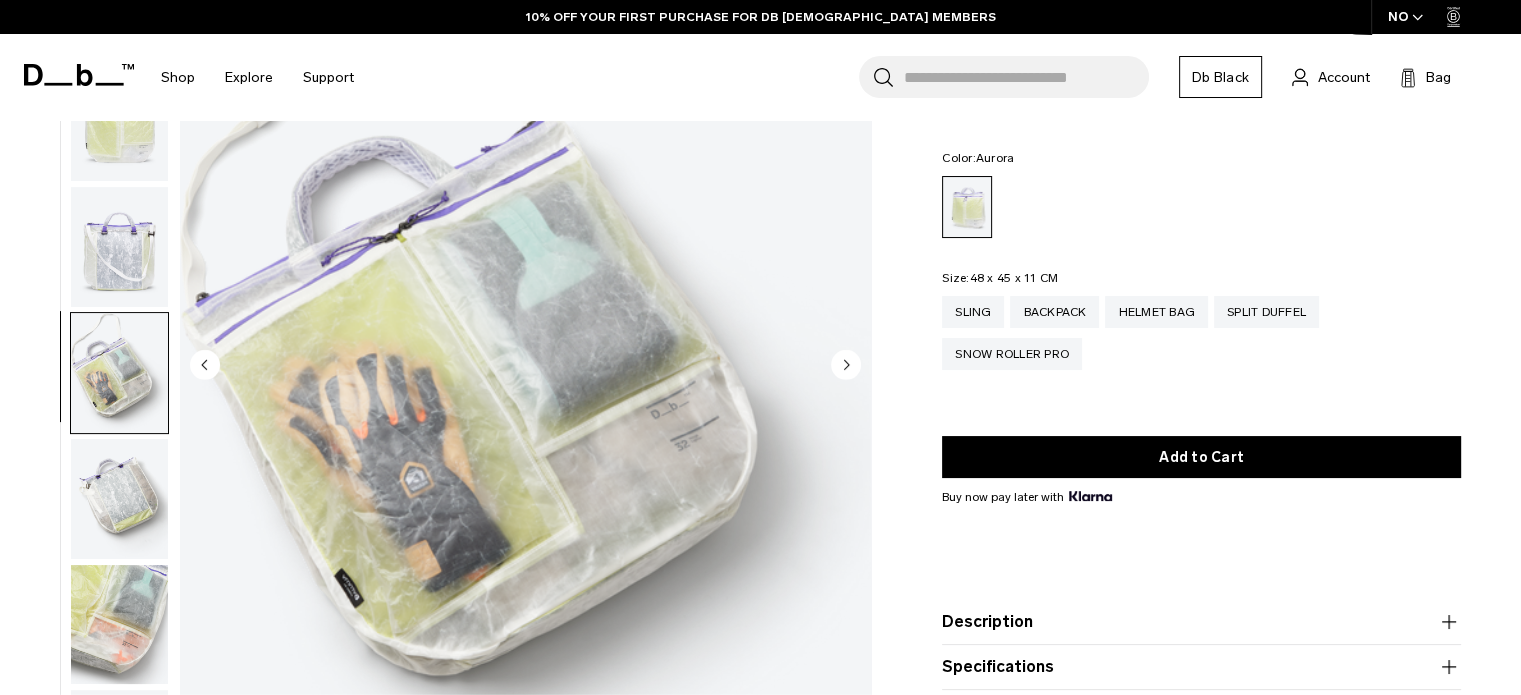 scroll, scrollTop: 265, scrollLeft: 0, axis: vertical 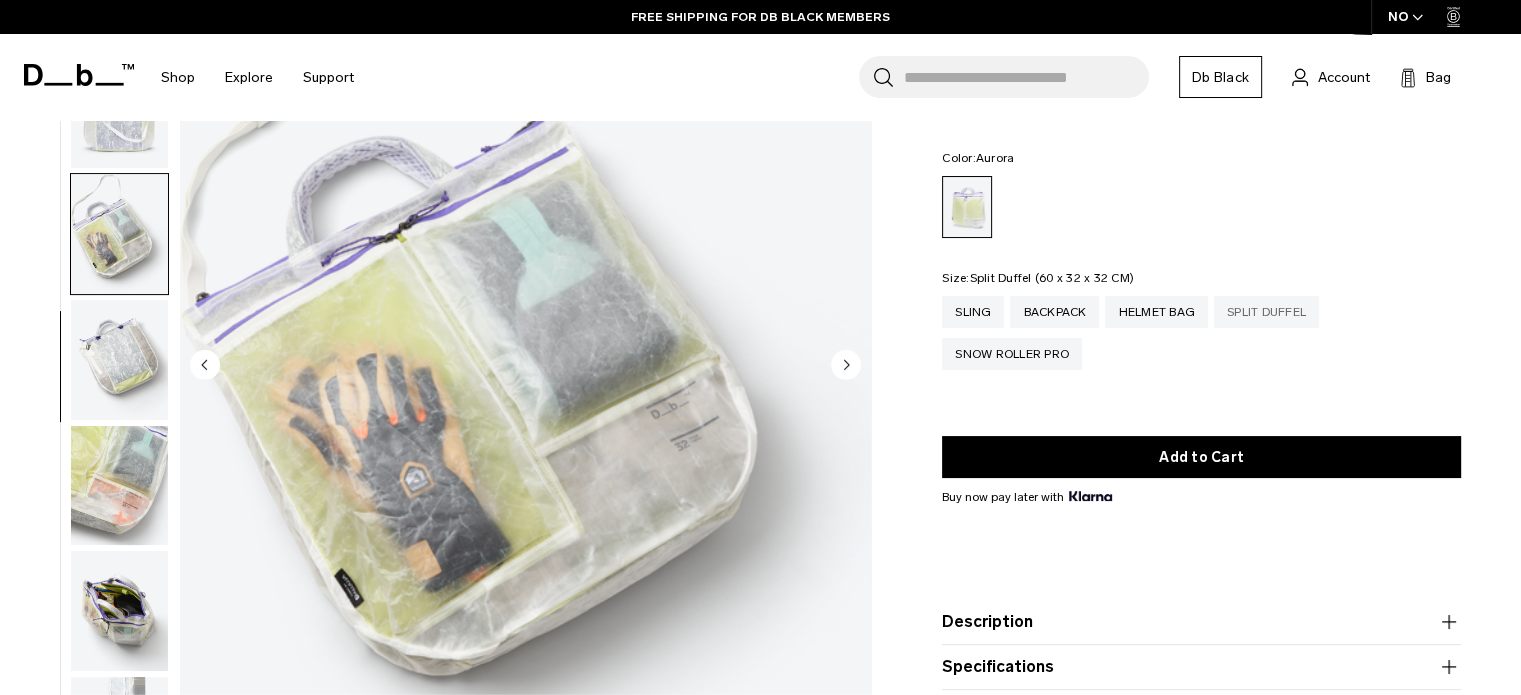 click on "Split Duffel" at bounding box center [1266, 312] 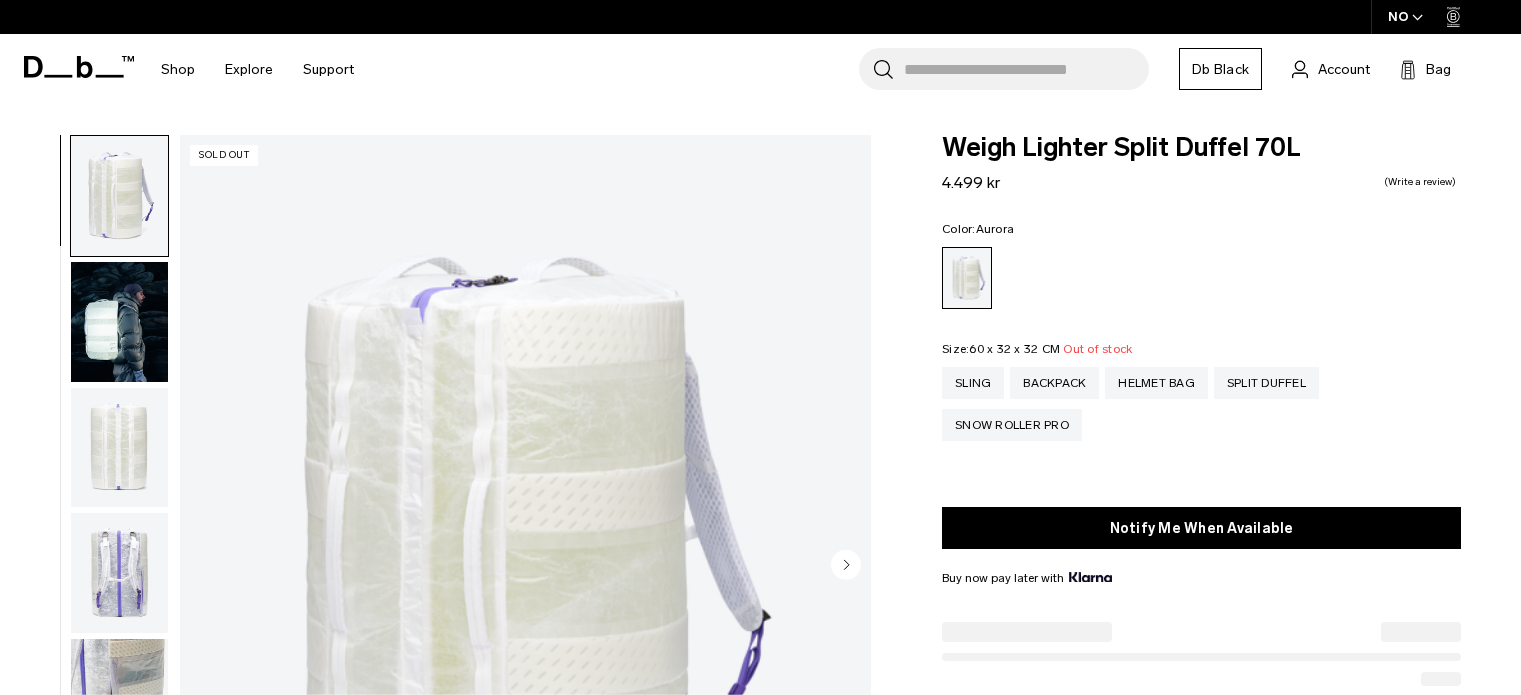 scroll, scrollTop: 0, scrollLeft: 0, axis: both 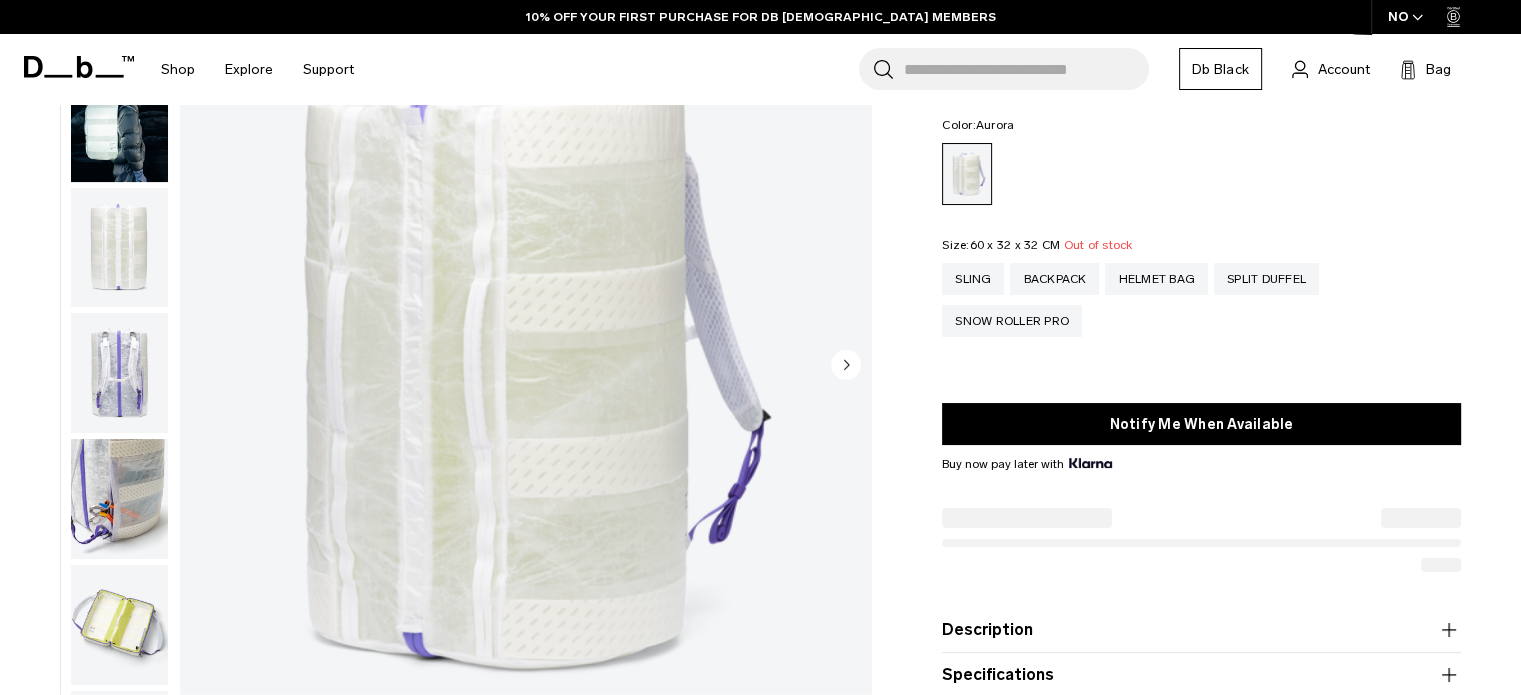 click at bounding box center [119, 499] 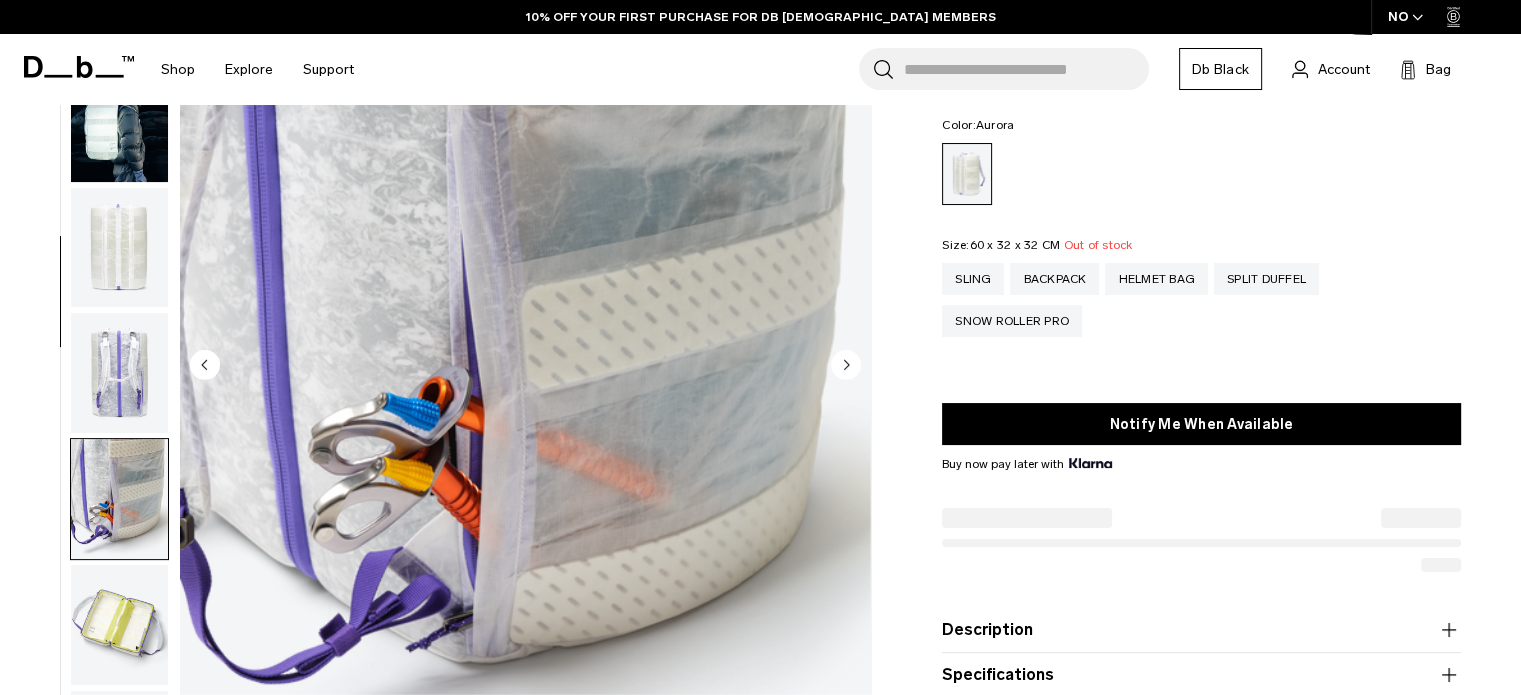 scroll, scrollTop: 504, scrollLeft: 0, axis: vertical 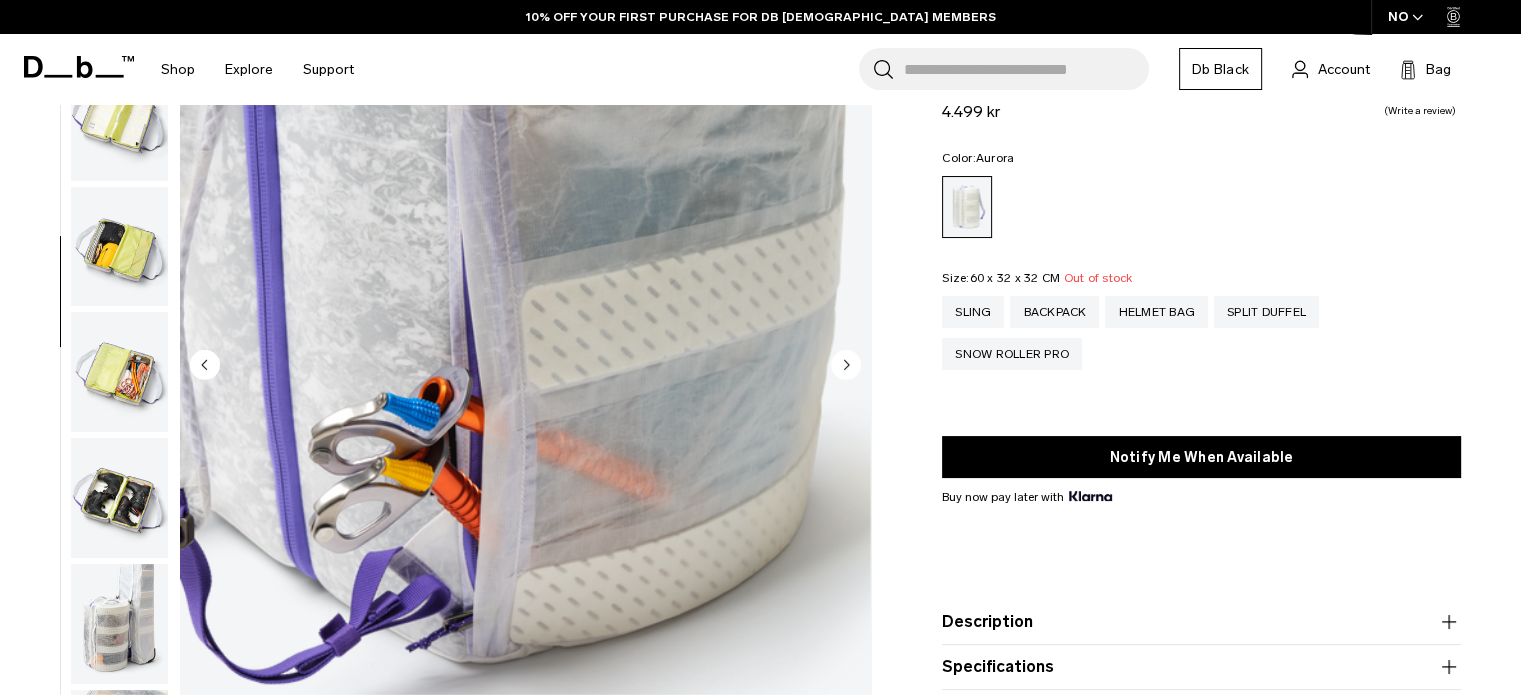 click at bounding box center (119, 624) 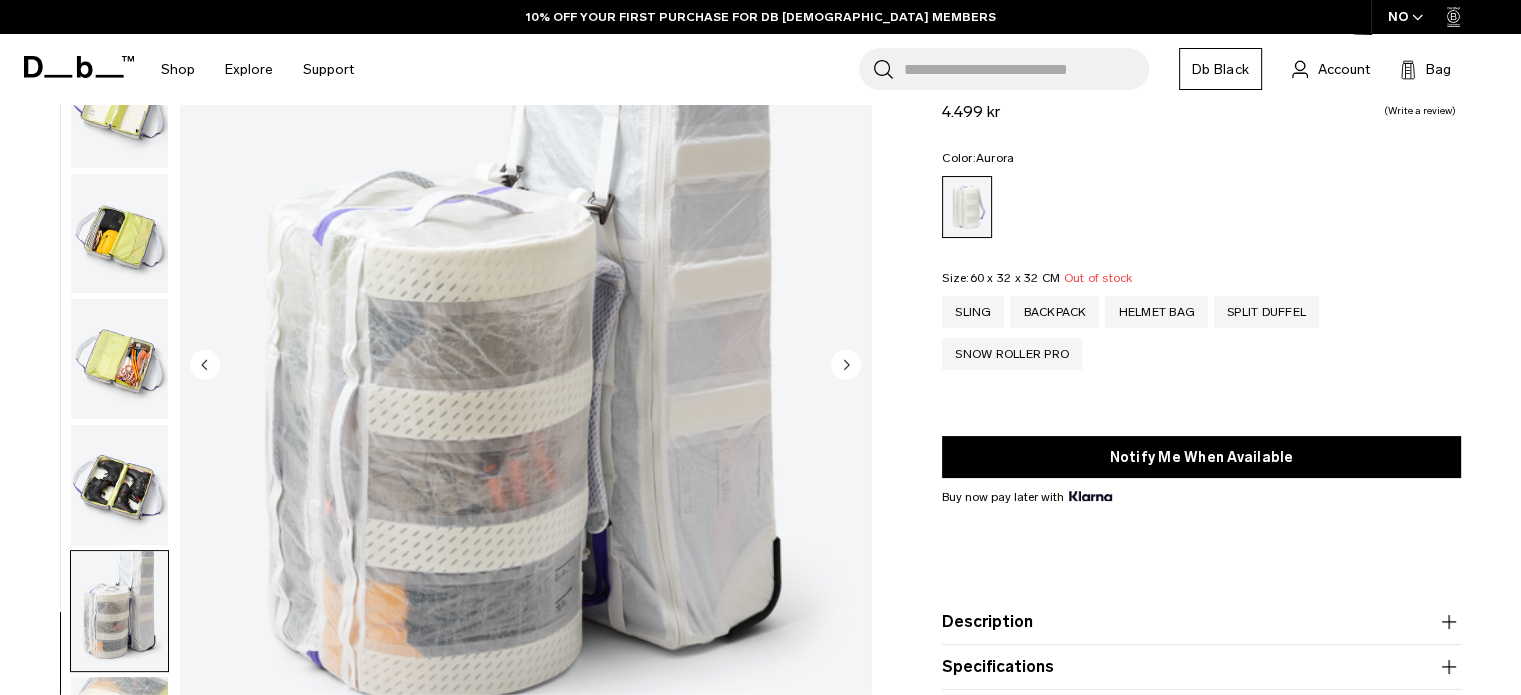 scroll, scrollTop: 0, scrollLeft: 0, axis: both 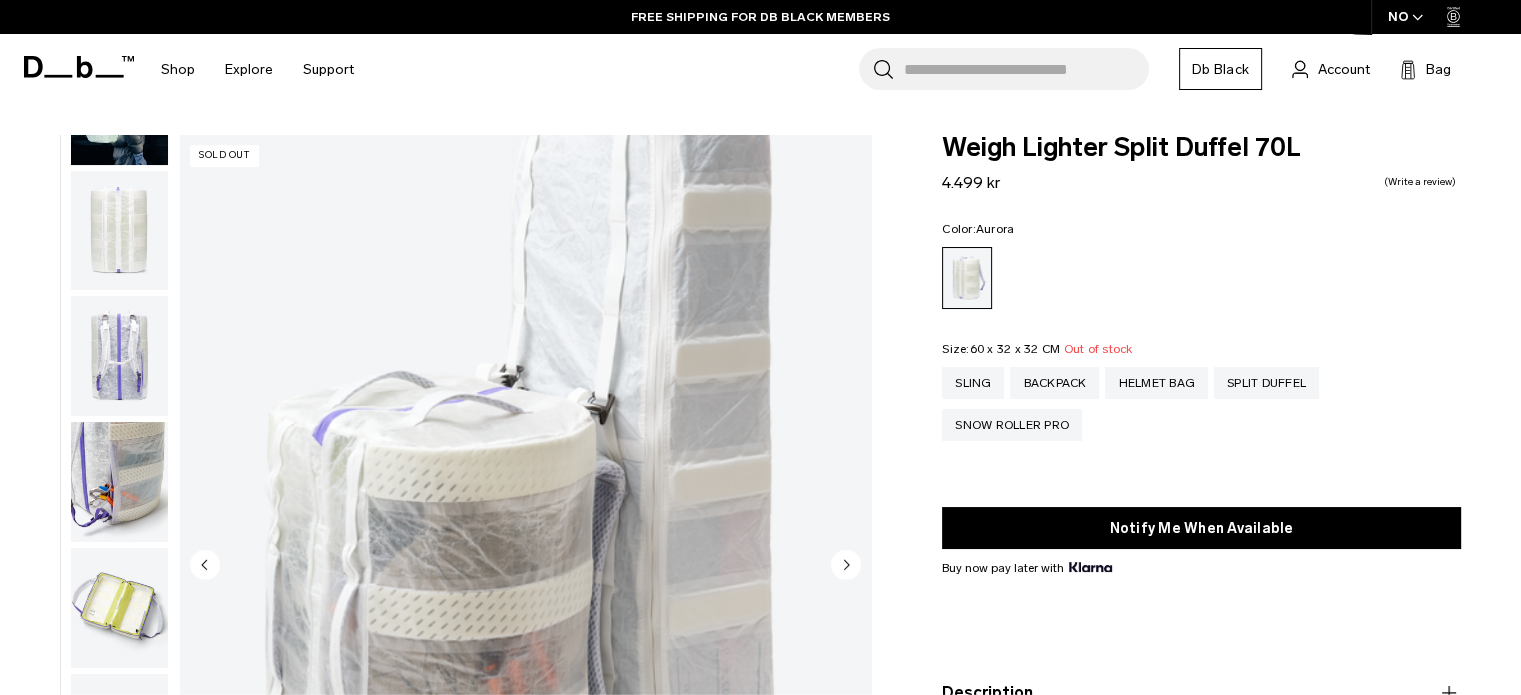 click at bounding box center (119, 231) 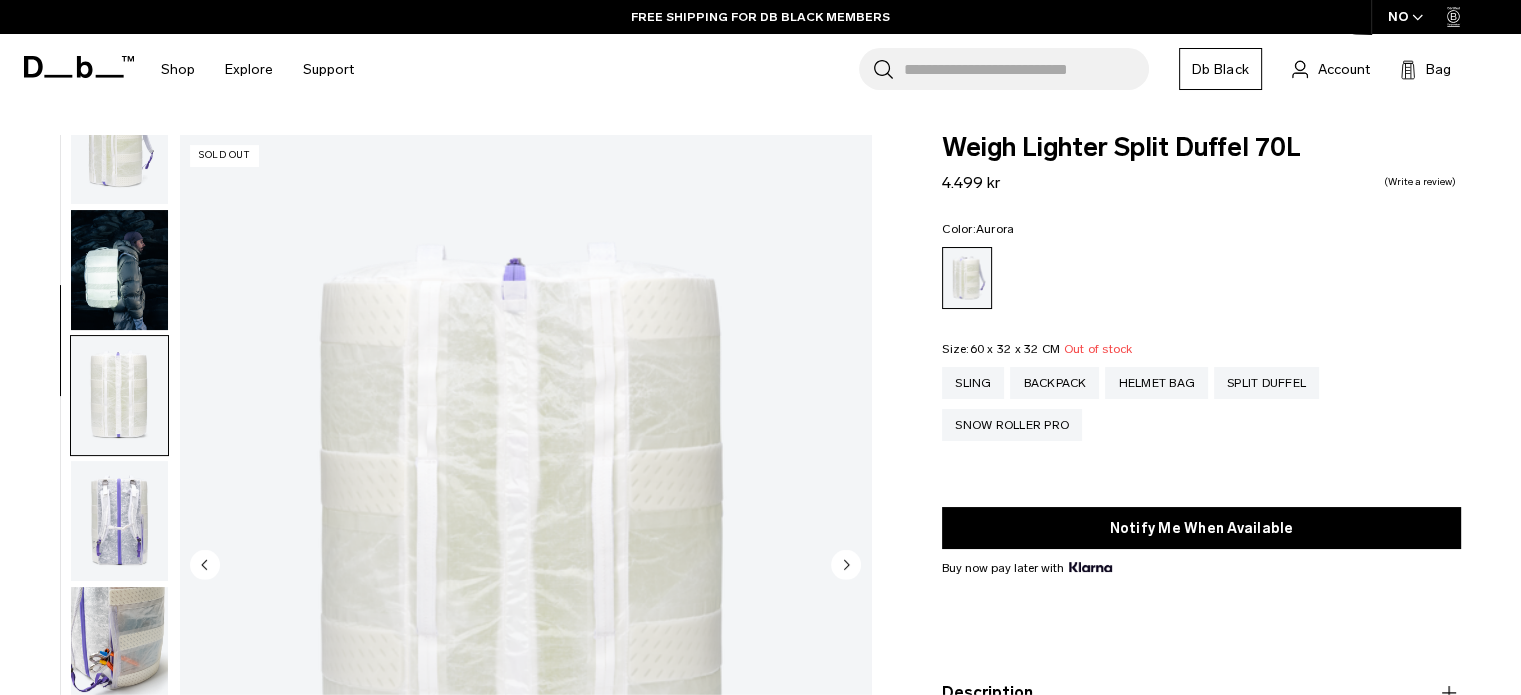 click at bounding box center [119, 270] 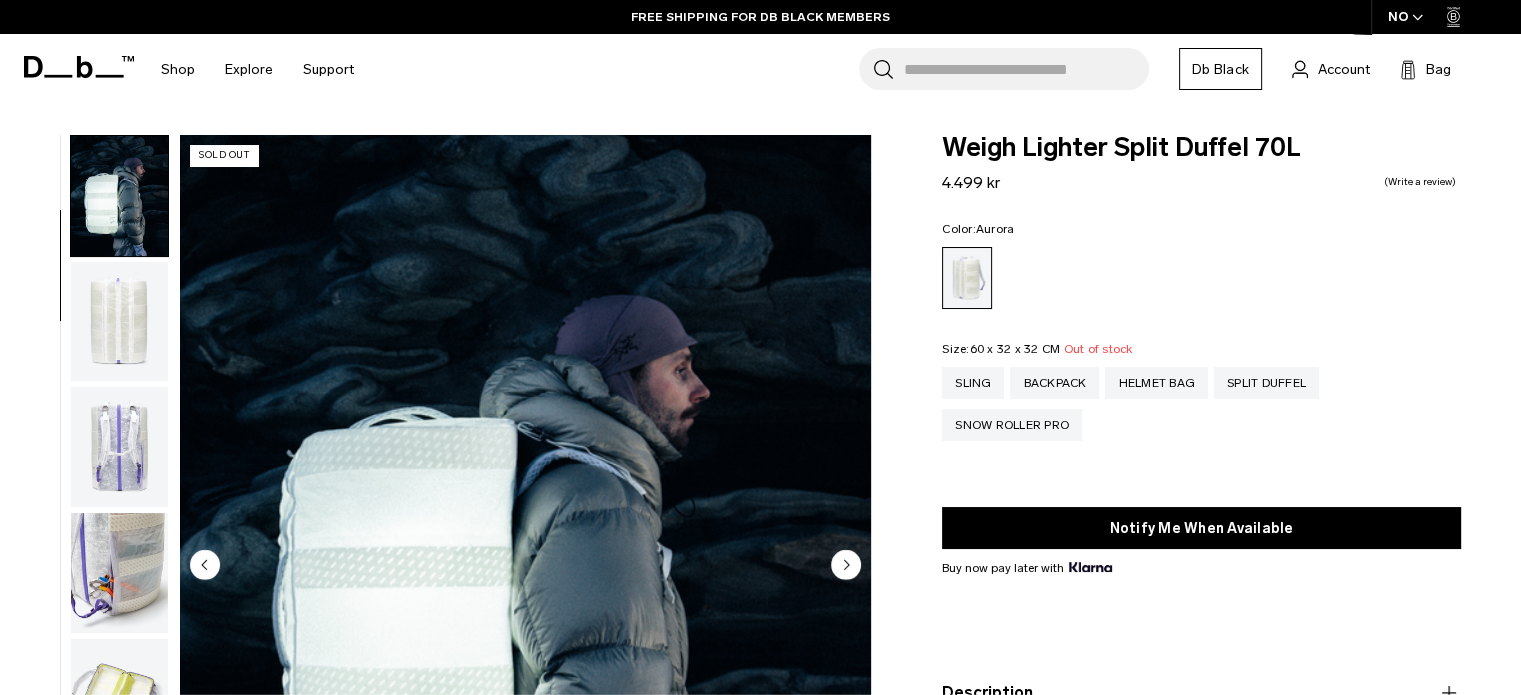 click at bounding box center [119, 196] 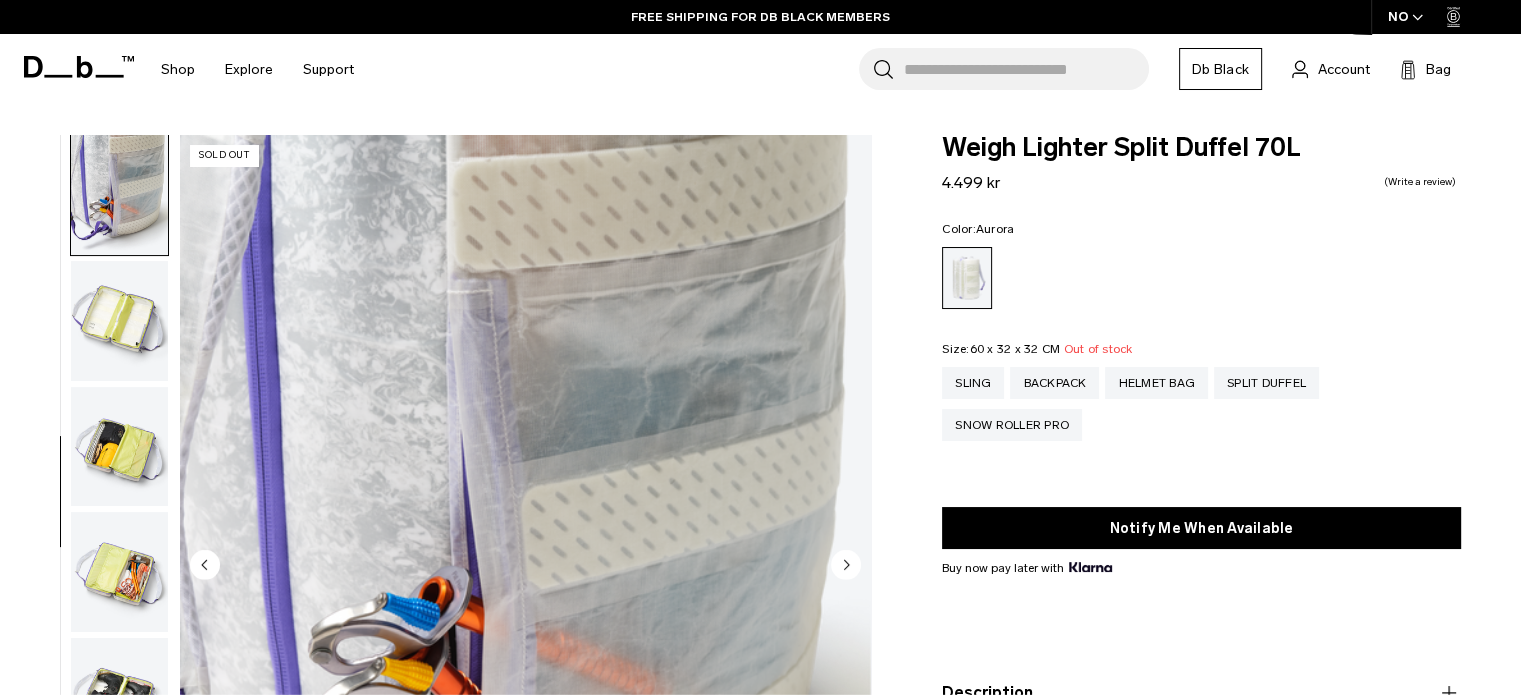 scroll, scrollTop: 100, scrollLeft: 0, axis: vertical 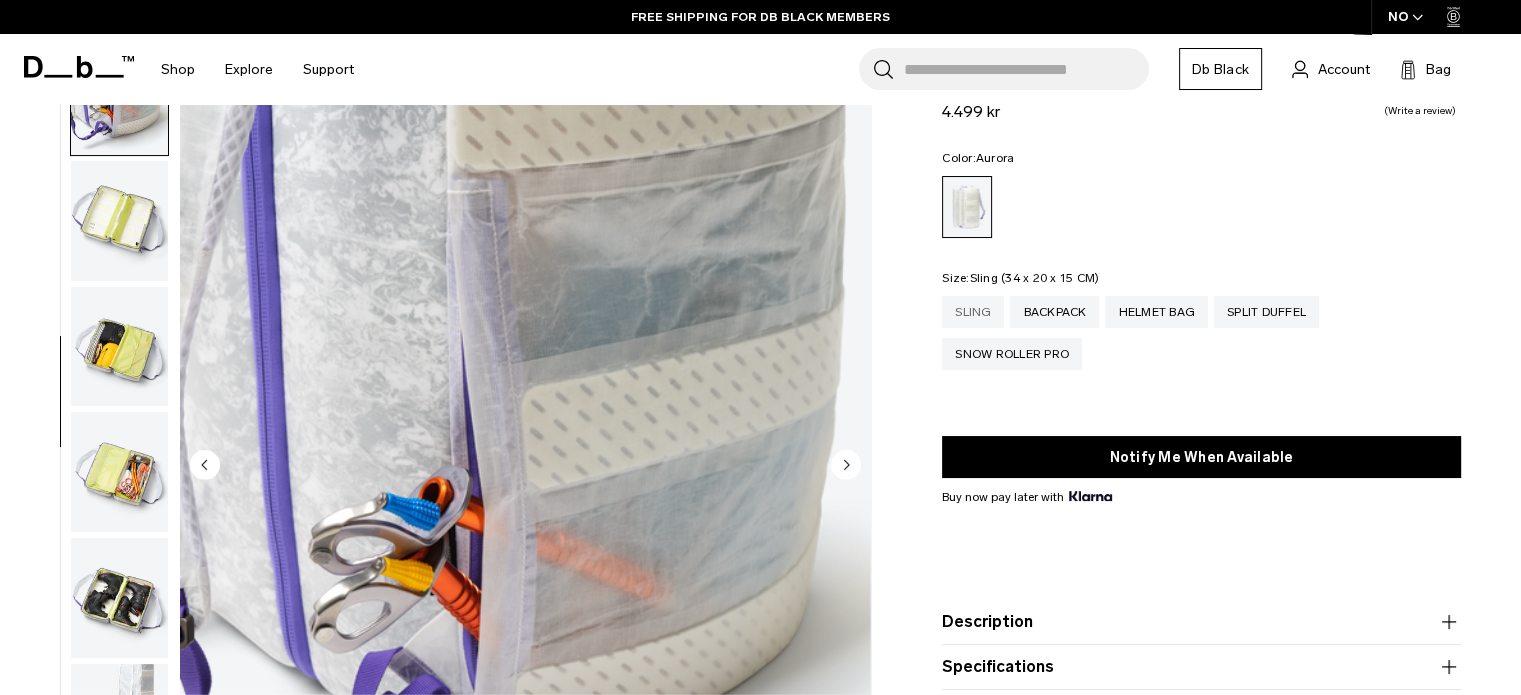 click on "Sling" at bounding box center [973, 312] 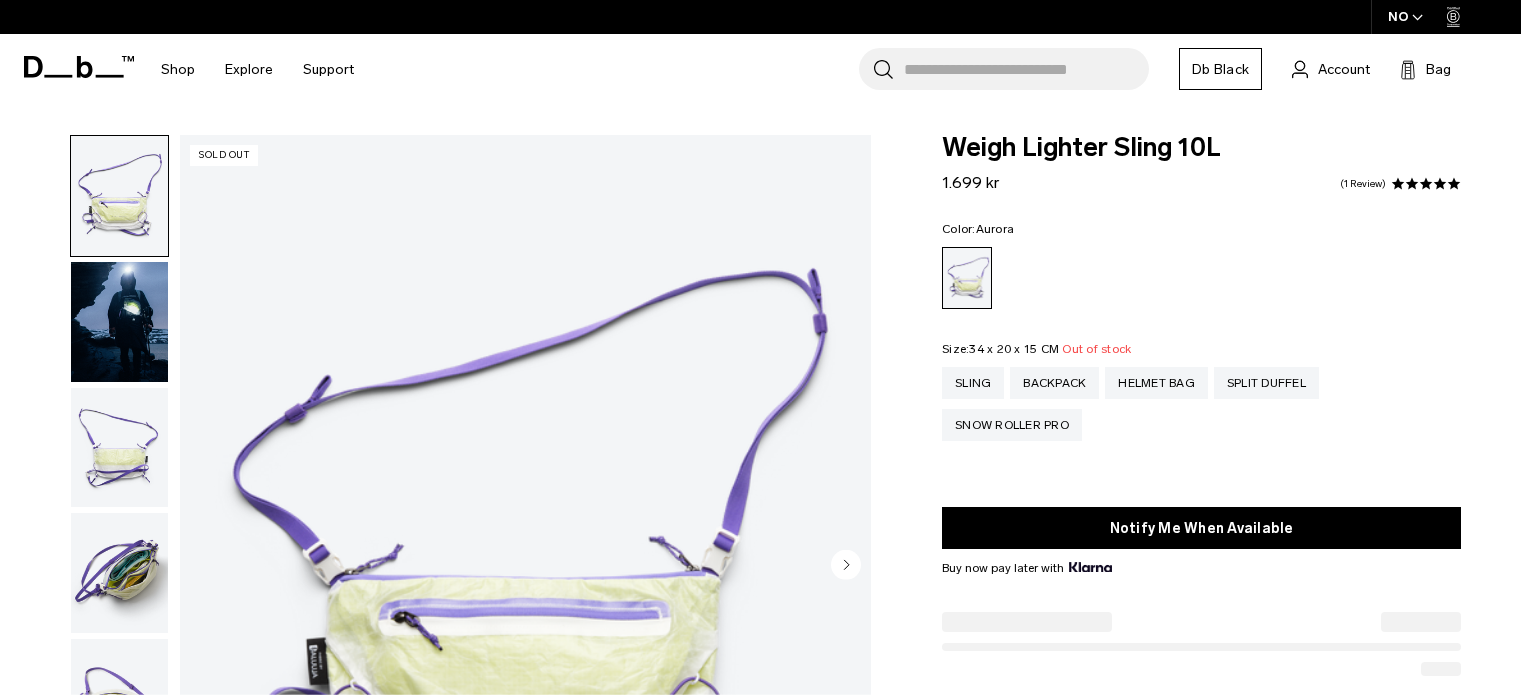 scroll, scrollTop: 0, scrollLeft: 0, axis: both 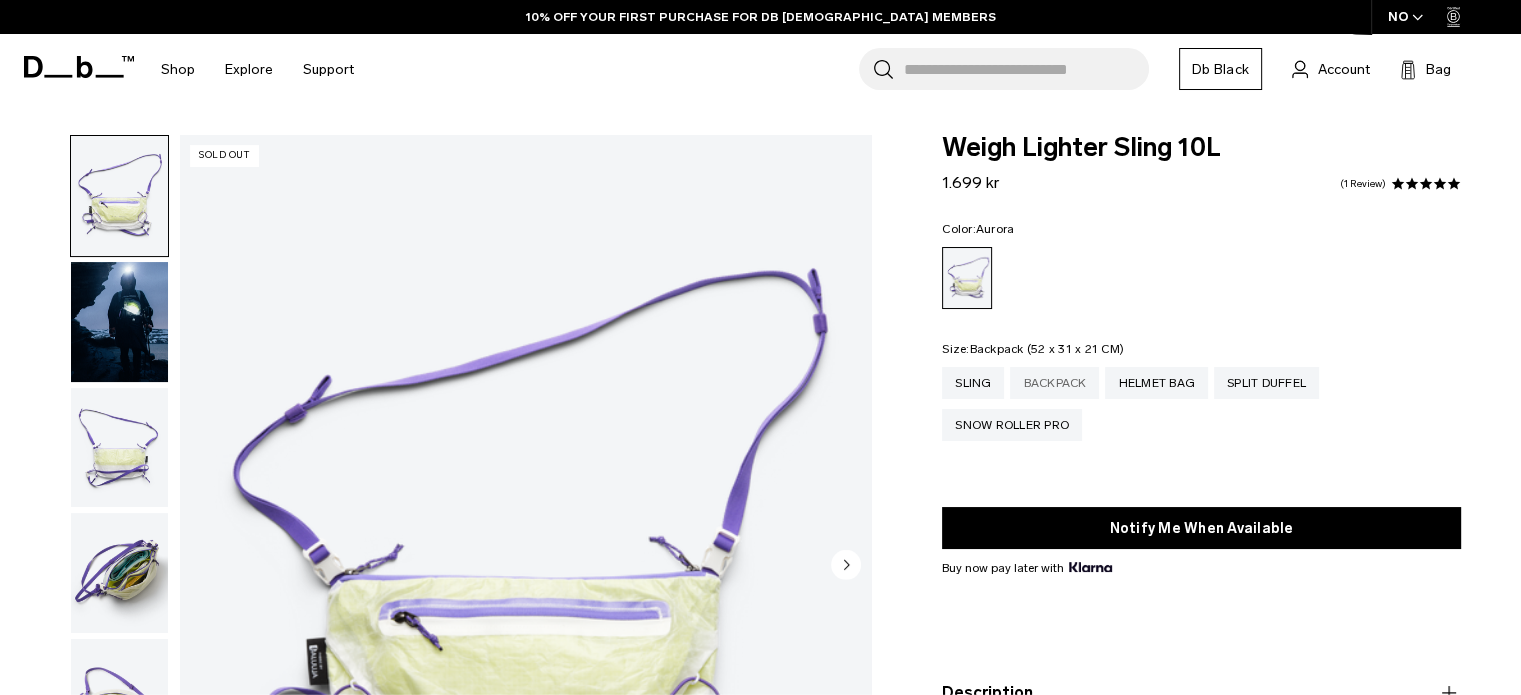 click on "Backpack" at bounding box center (1054, 383) 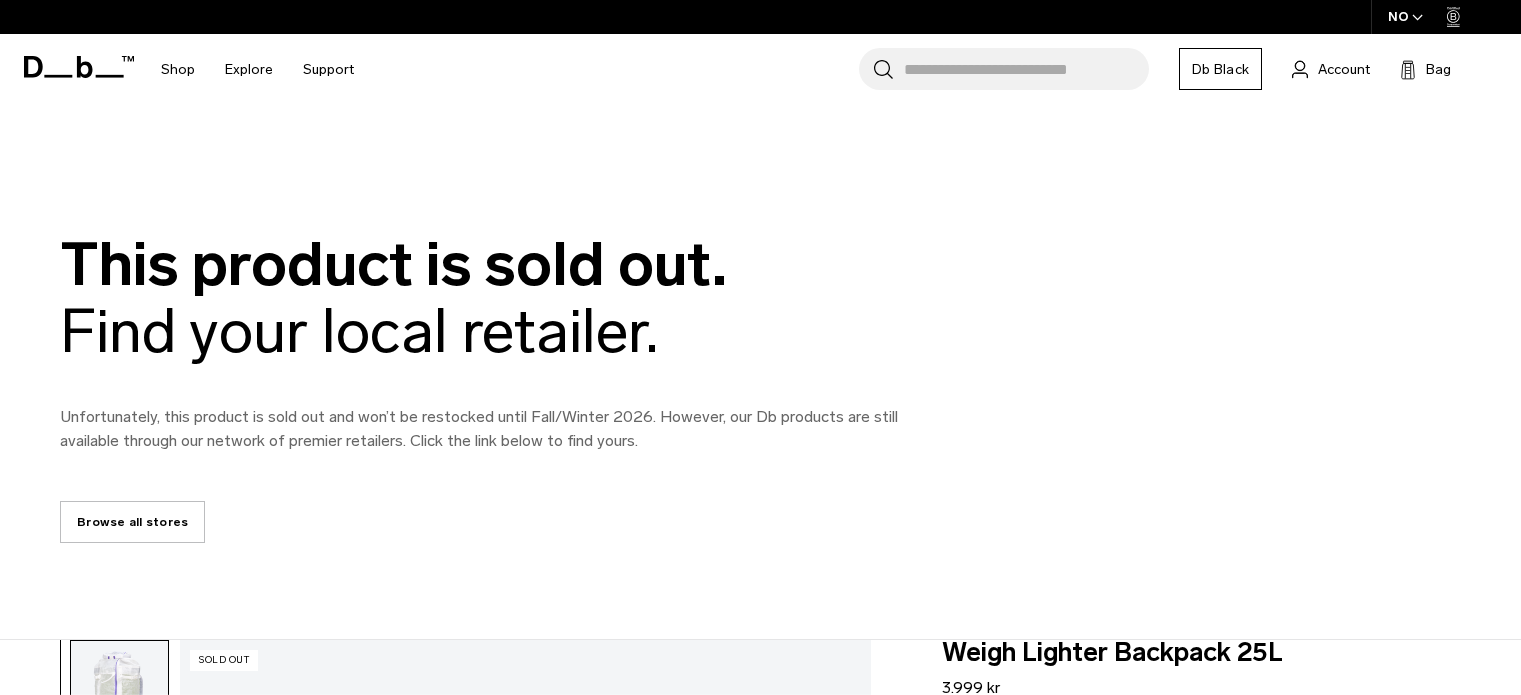 scroll, scrollTop: 0, scrollLeft: 0, axis: both 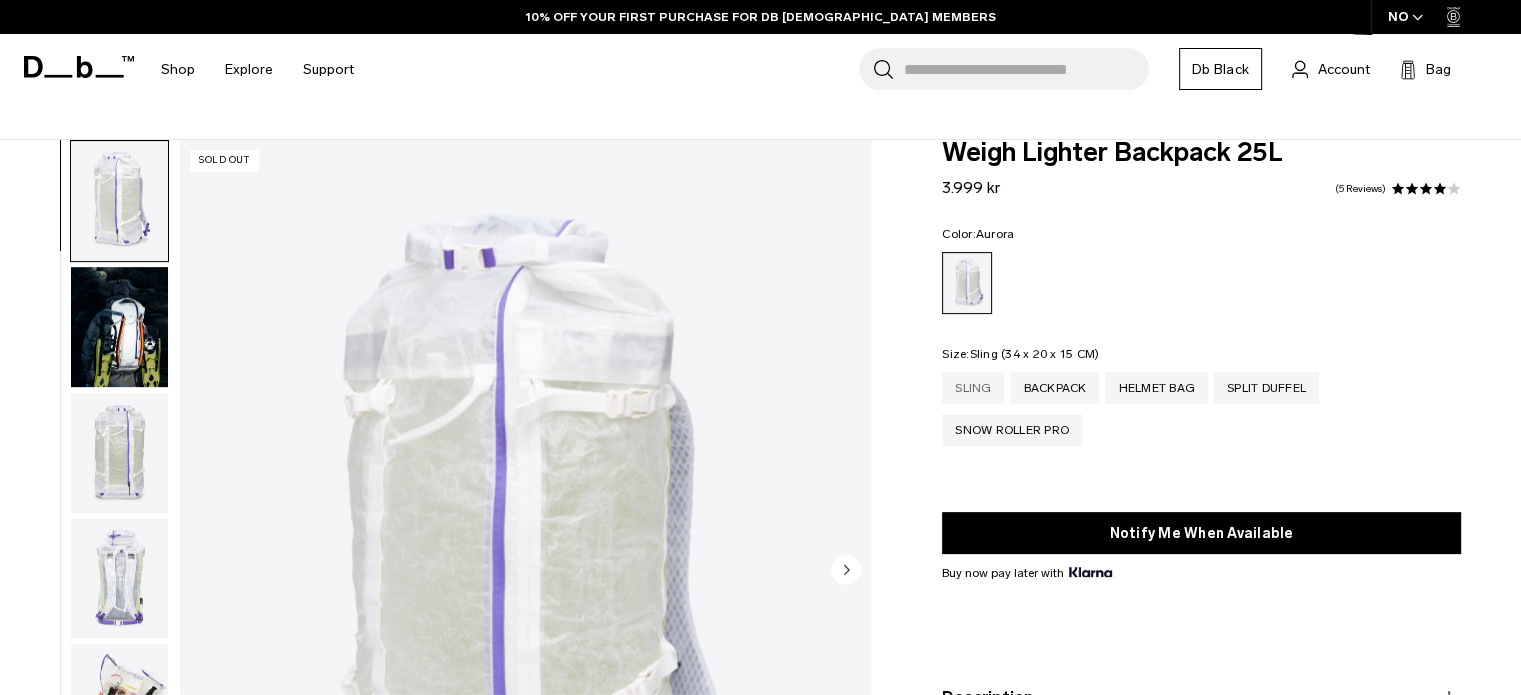 click on "Sling" at bounding box center [973, 388] 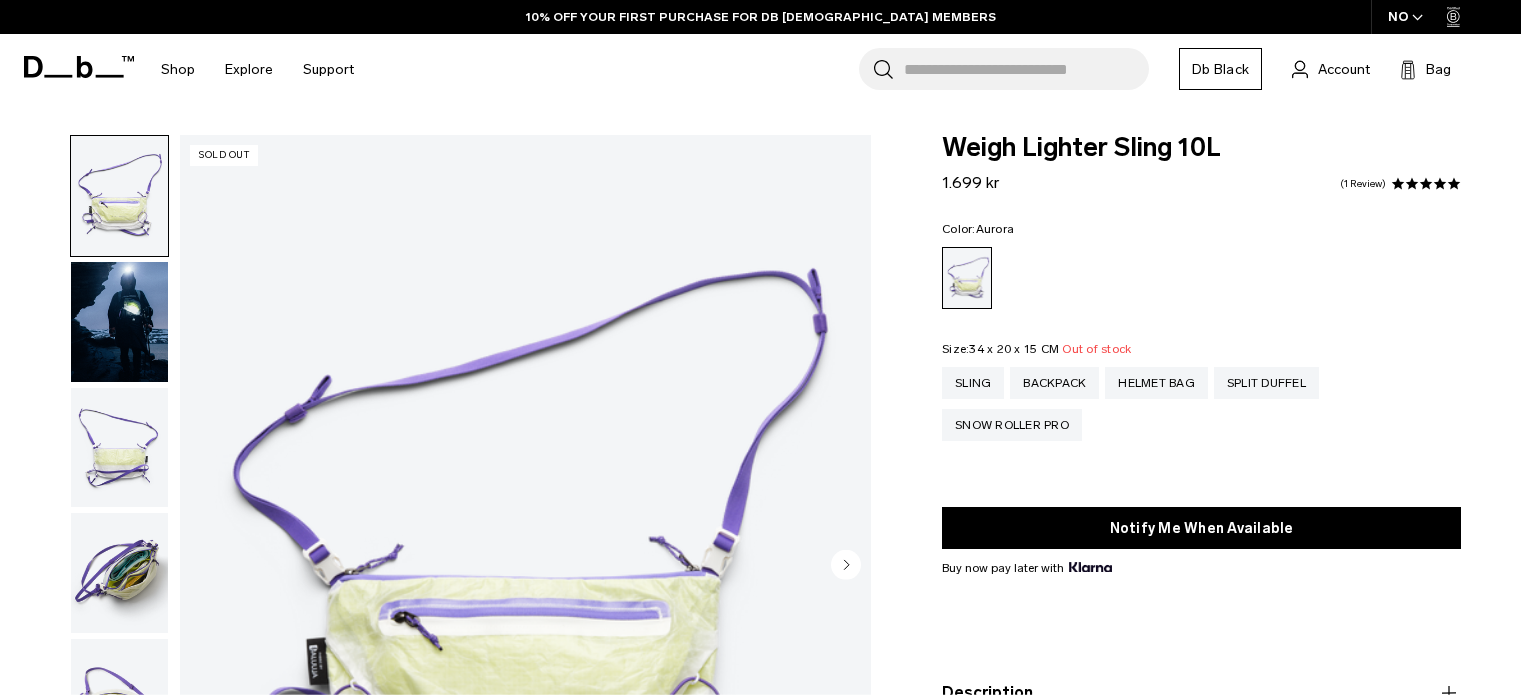 scroll, scrollTop: 0, scrollLeft: 0, axis: both 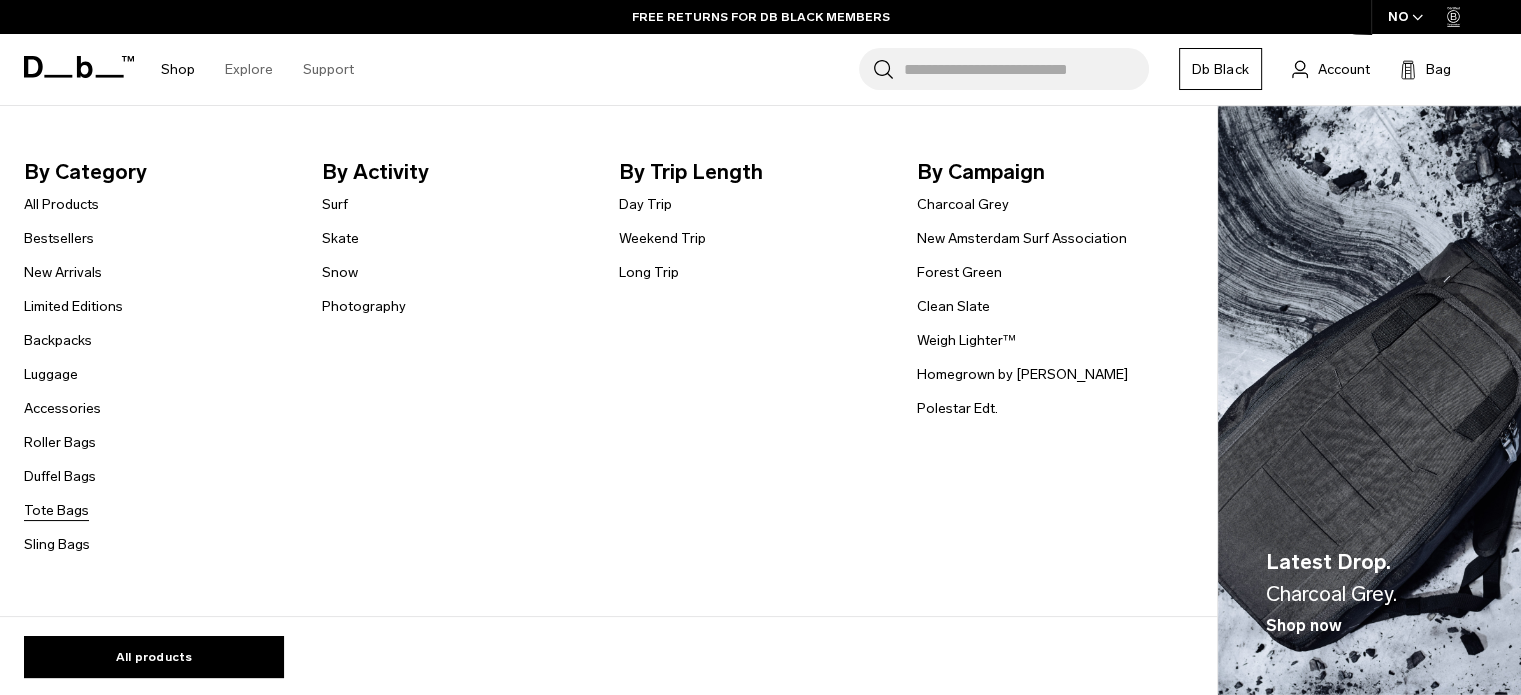 click on "Tote Bags" at bounding box center (56, 510) 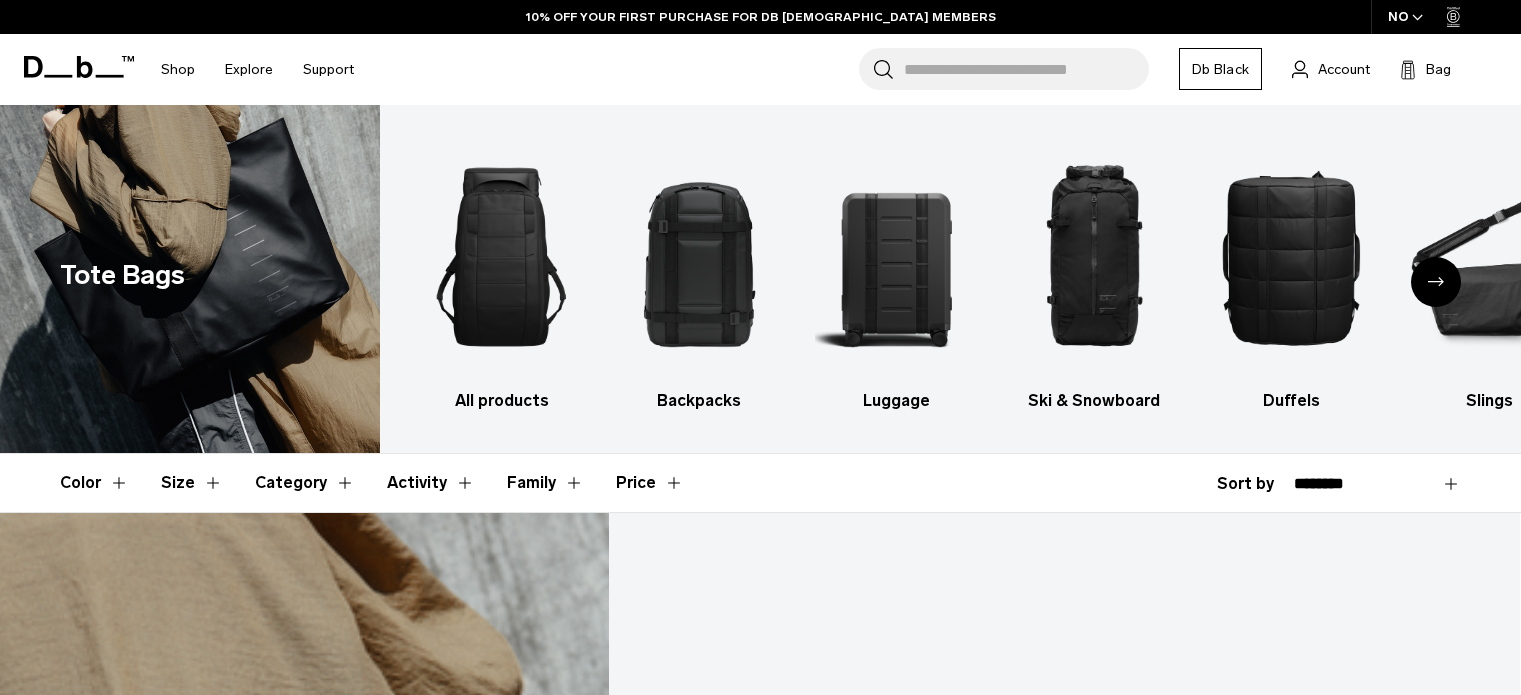scroll, scrollTop: 300, scrollLeft: 0, axis: vertical 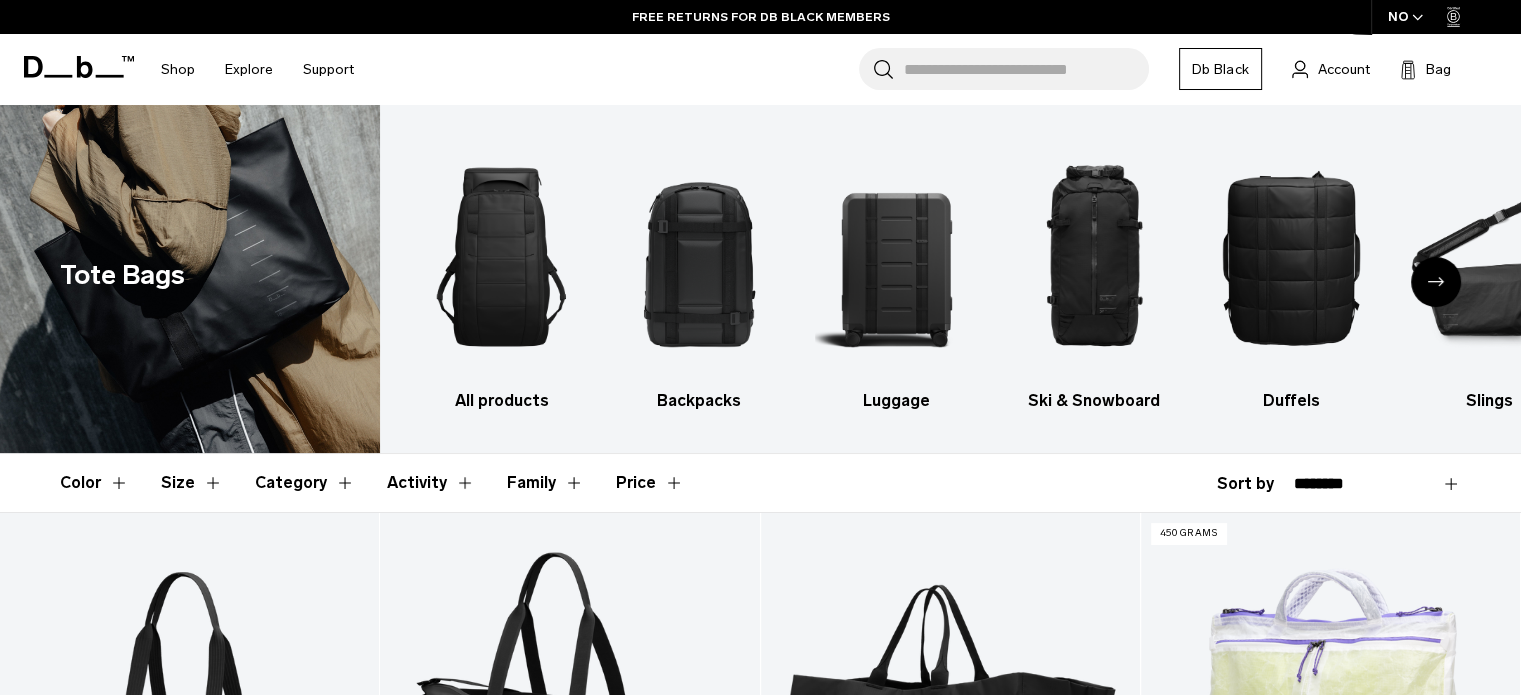 click on "**********" at bounding box center [1339, 484] 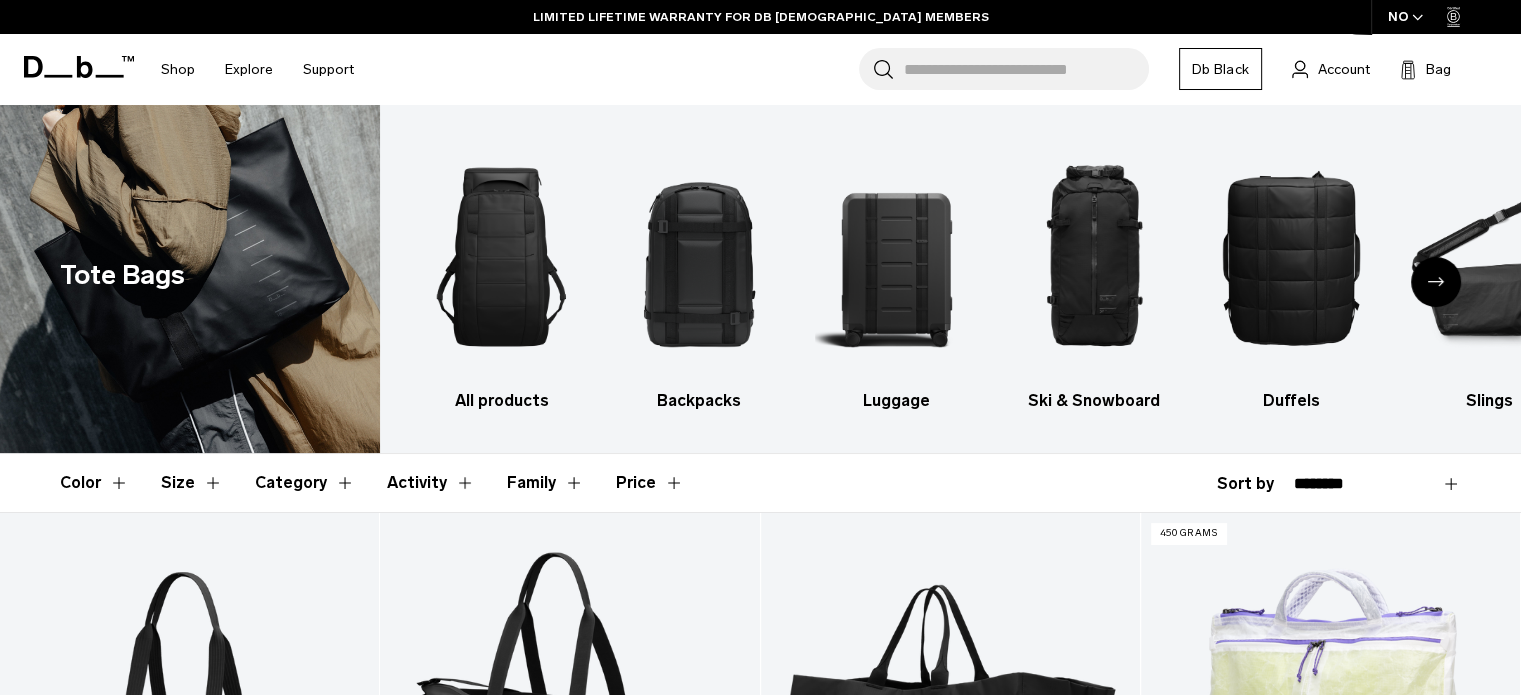select on "**********" 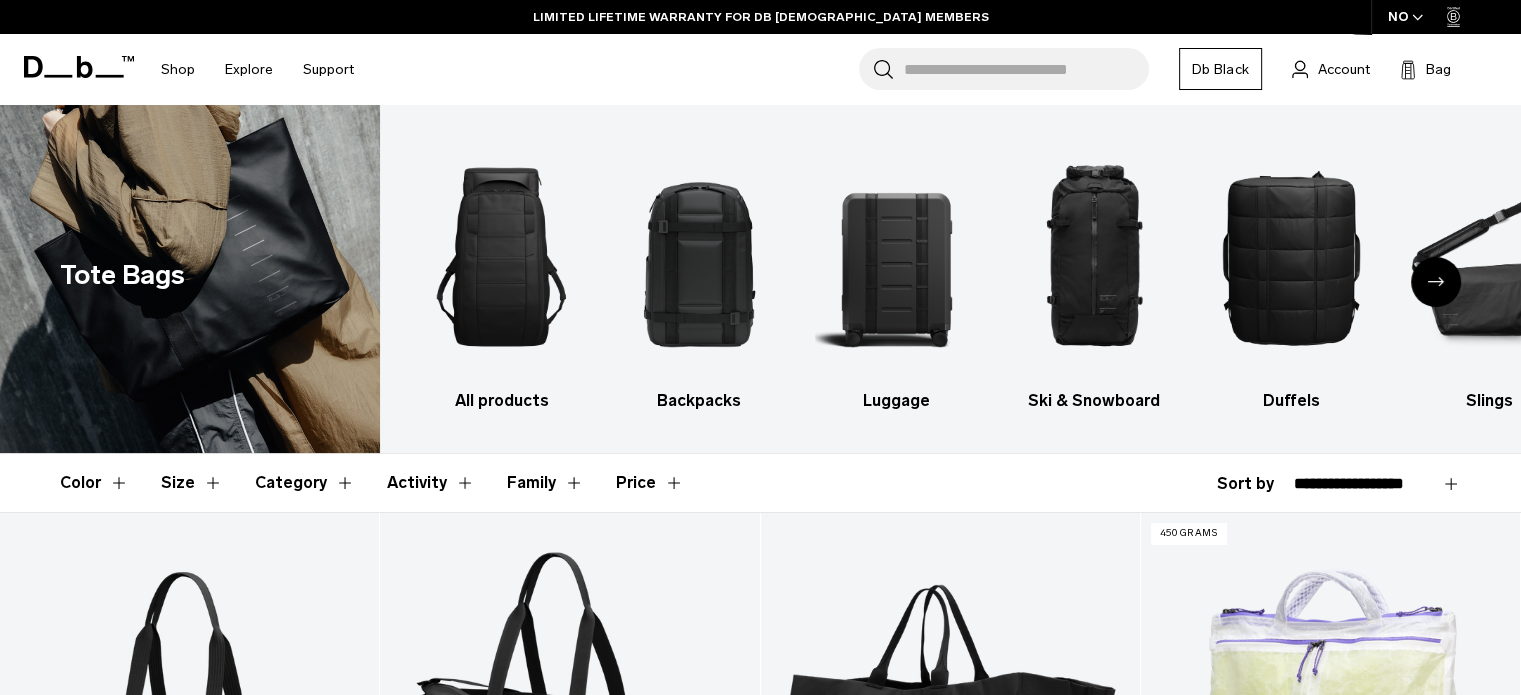click on "**********" at bounding box center (1377, 484) 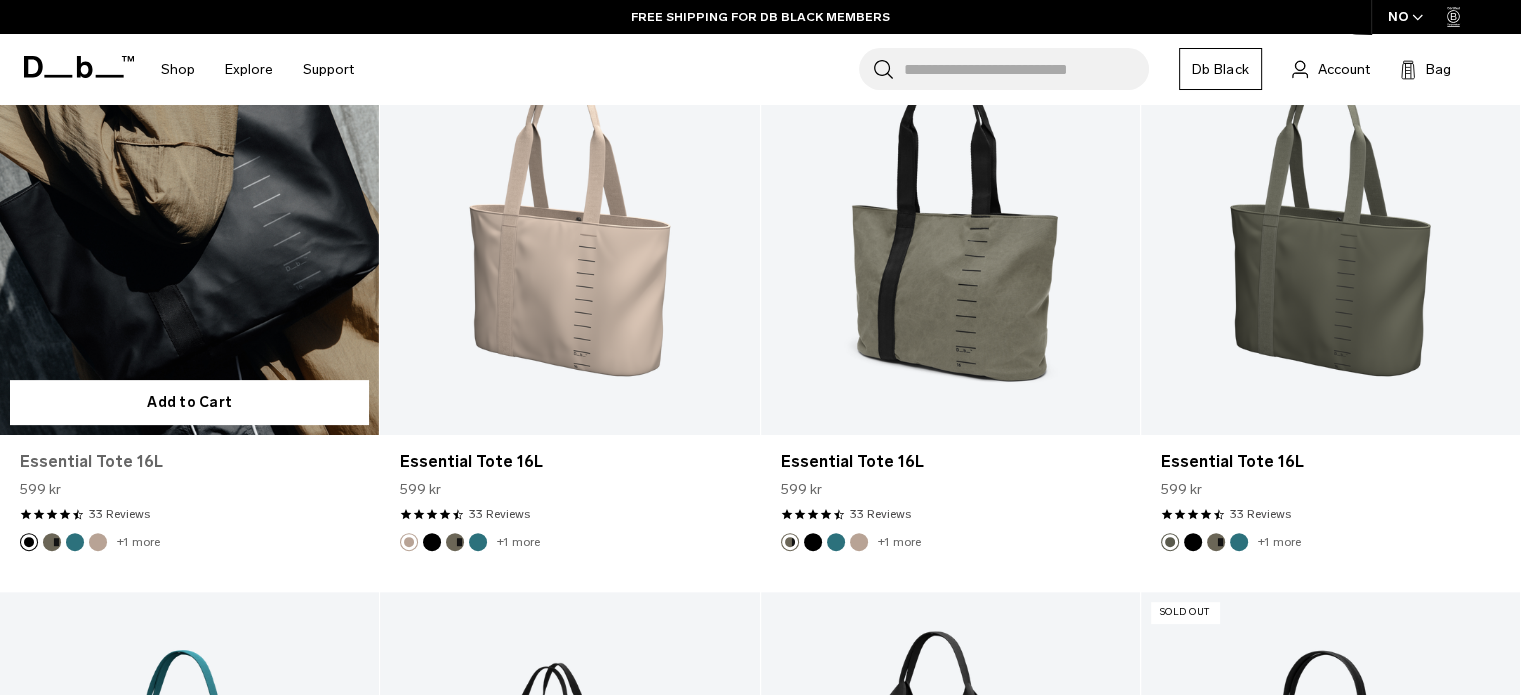 scroll, scrollTop: 400, scrollLeft: 0, axis: vertical 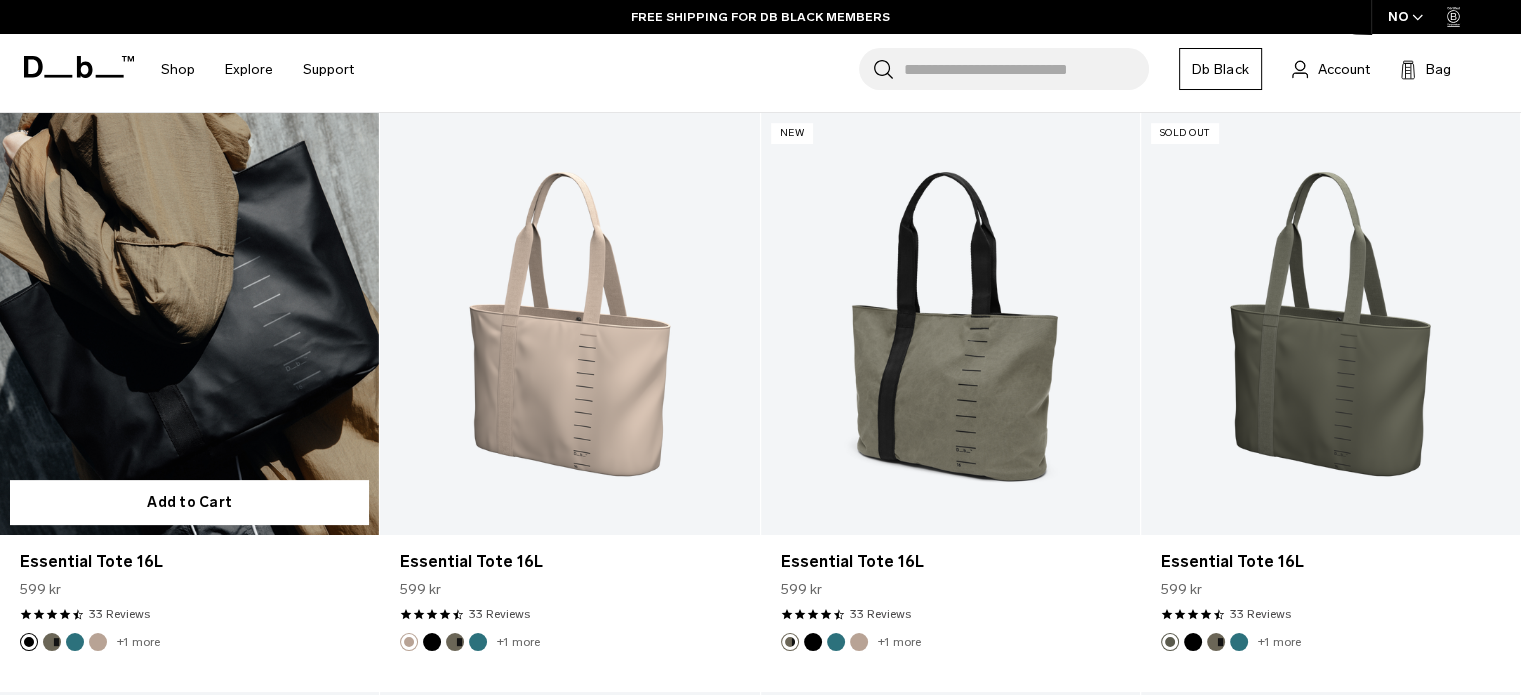 click at bounding box center [189, 323] 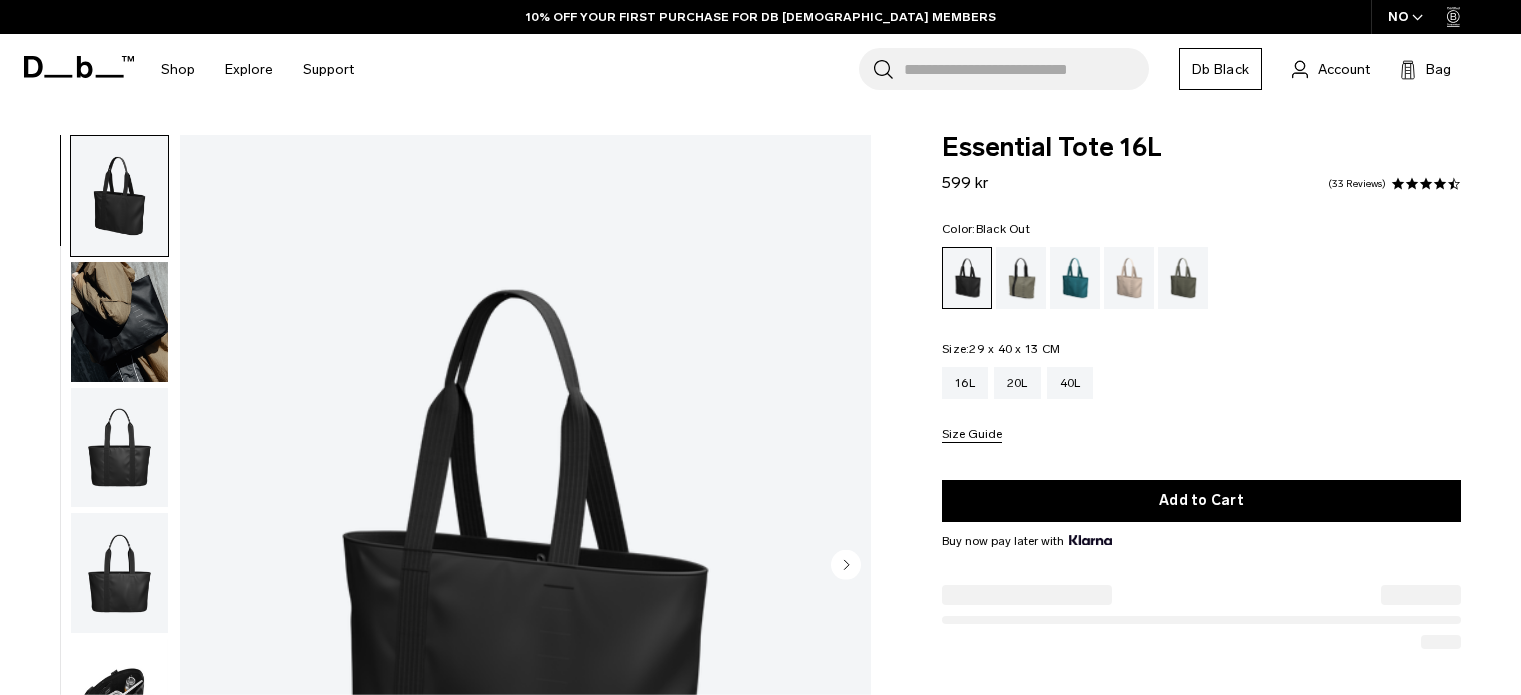 scroll, scrollTop: 200, scrollLeft: 0, axis: vertical 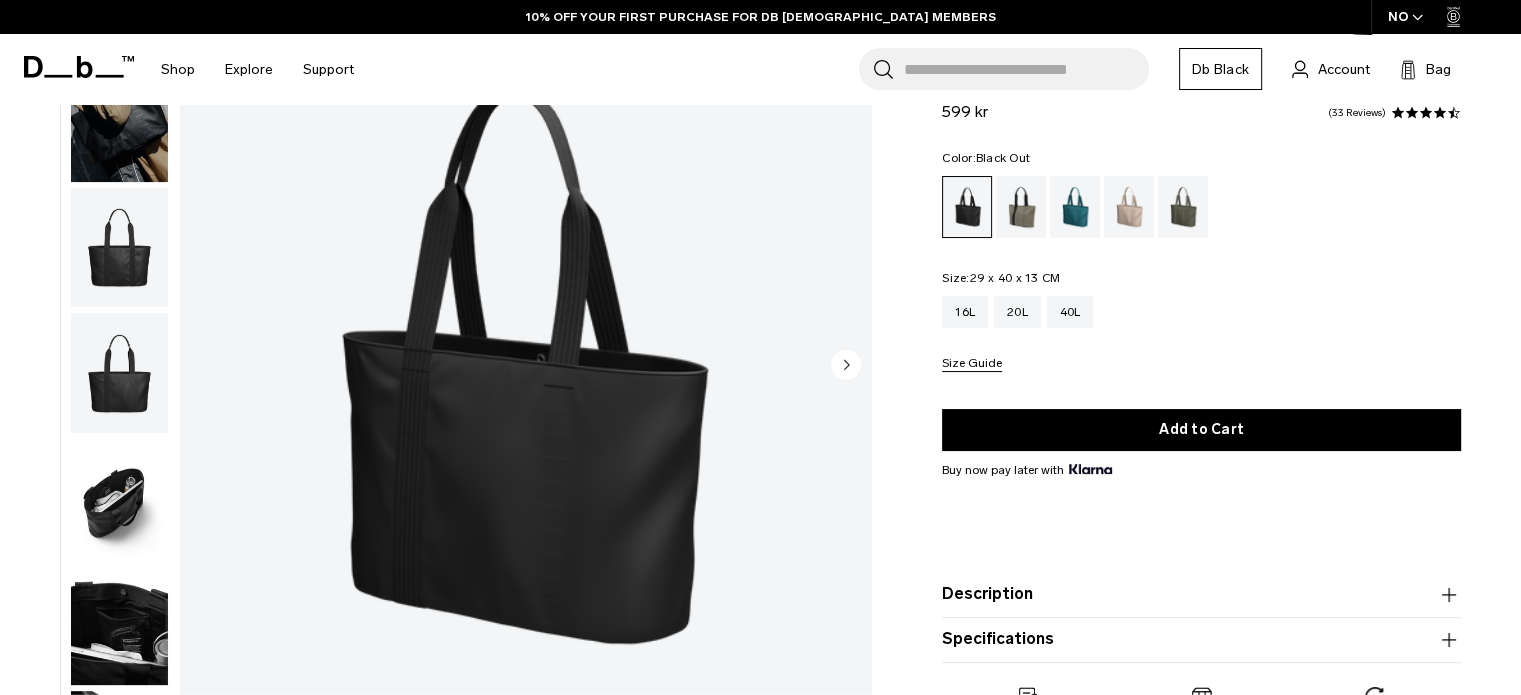 click at bounding box center [119, 248] 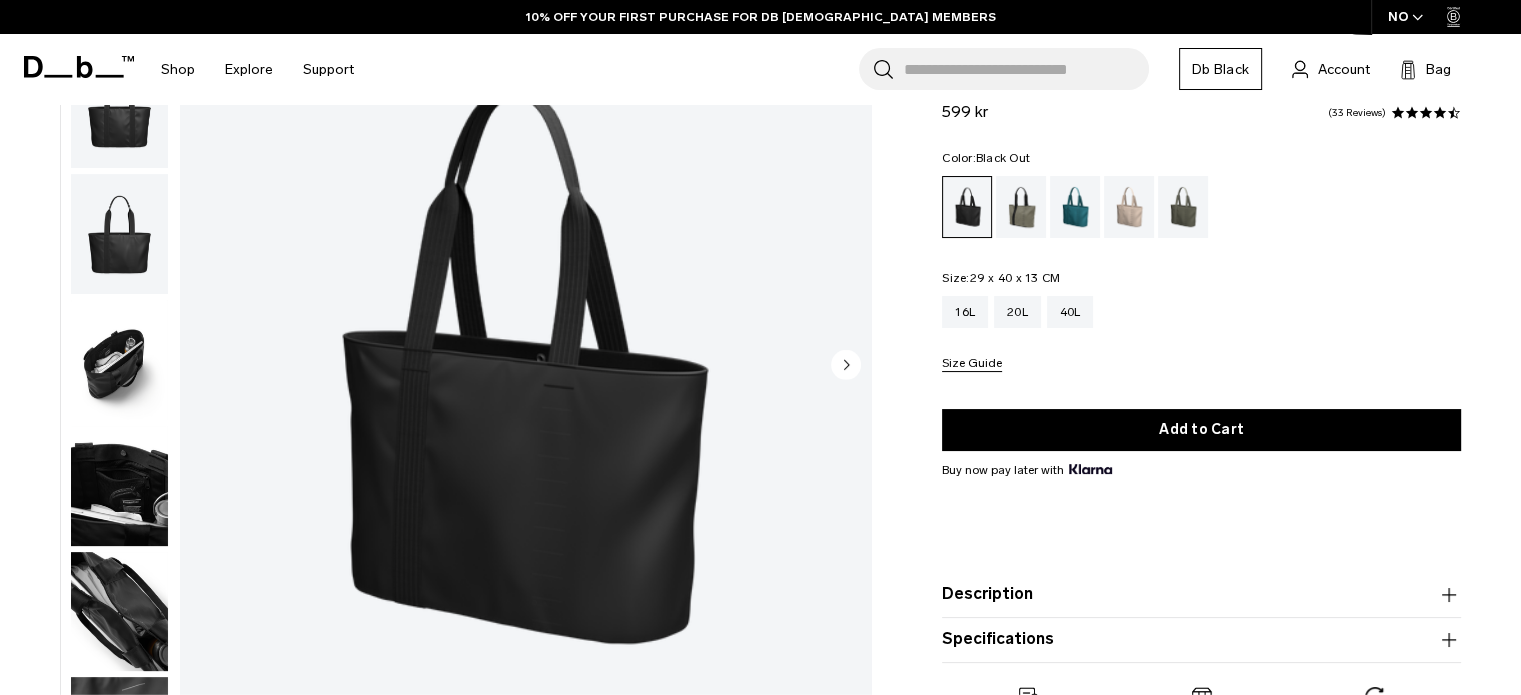 scroll, scrollTop: 0, scrollLeft: 0, axis: both 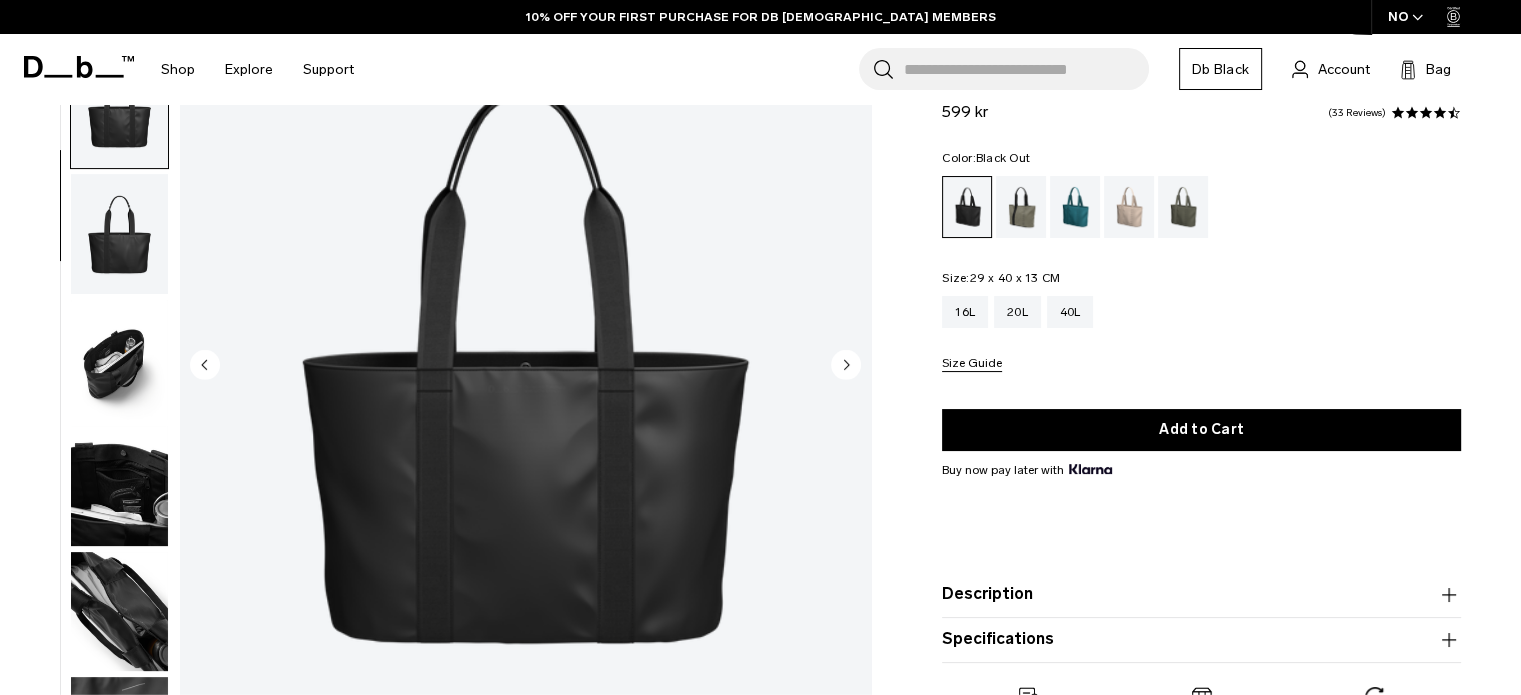 click at bounding box center [119, 360] 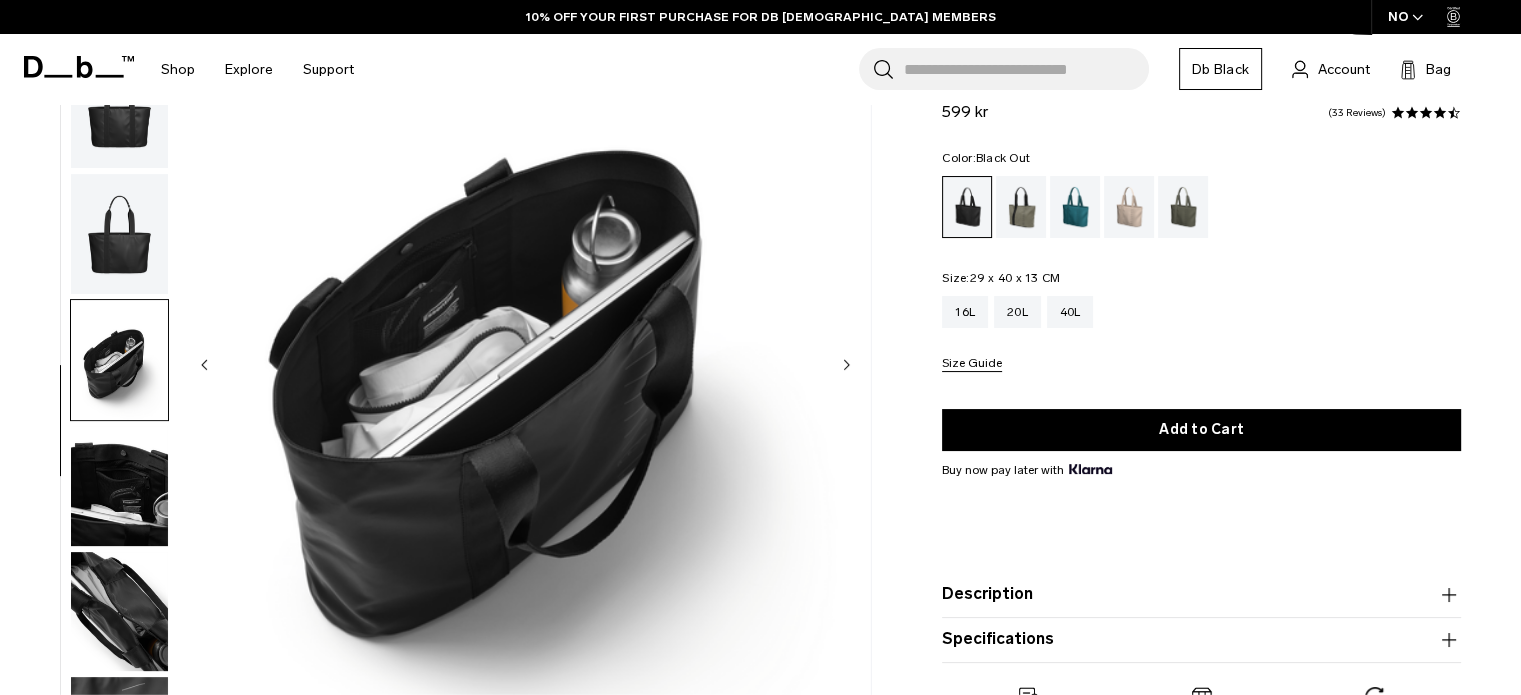 scroll, scrollTop: 0, scrollLeft: 0, axis: both 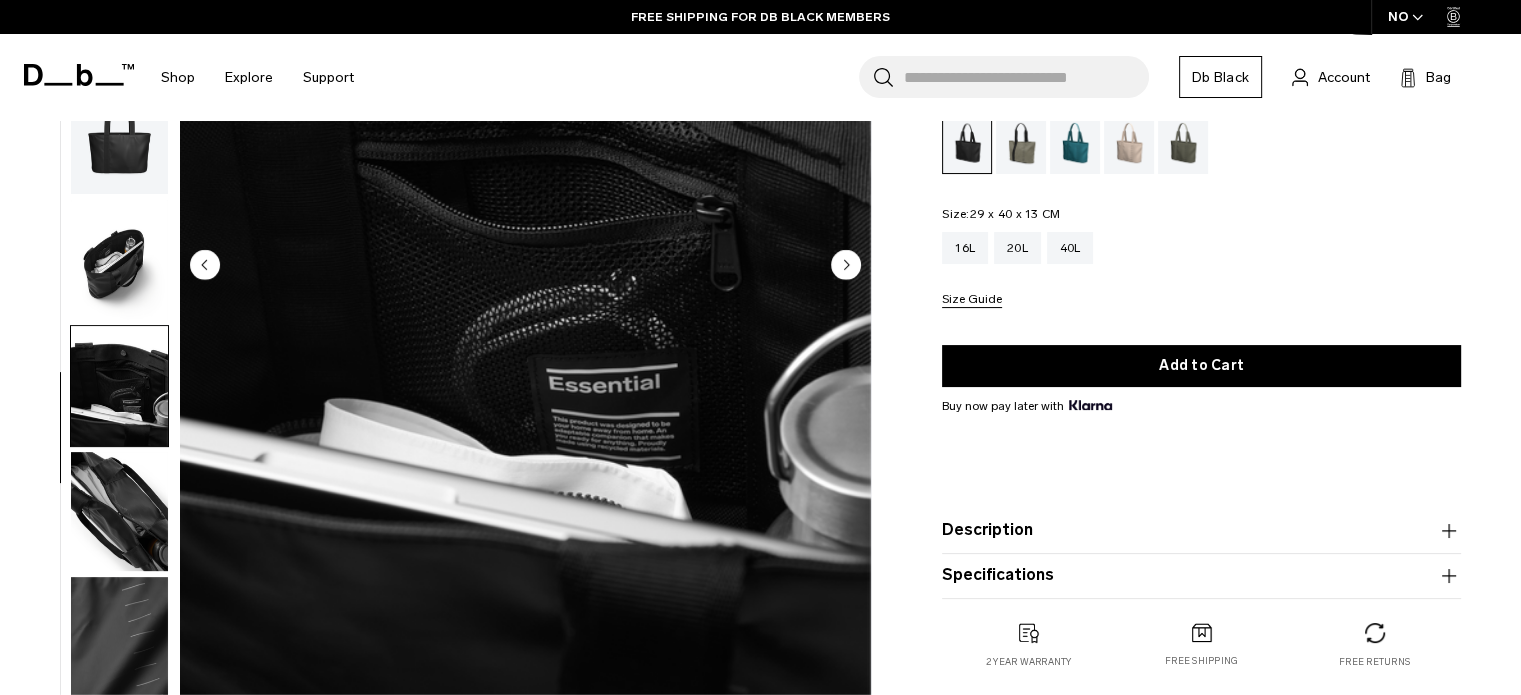 click at bounding box center [119, 512] 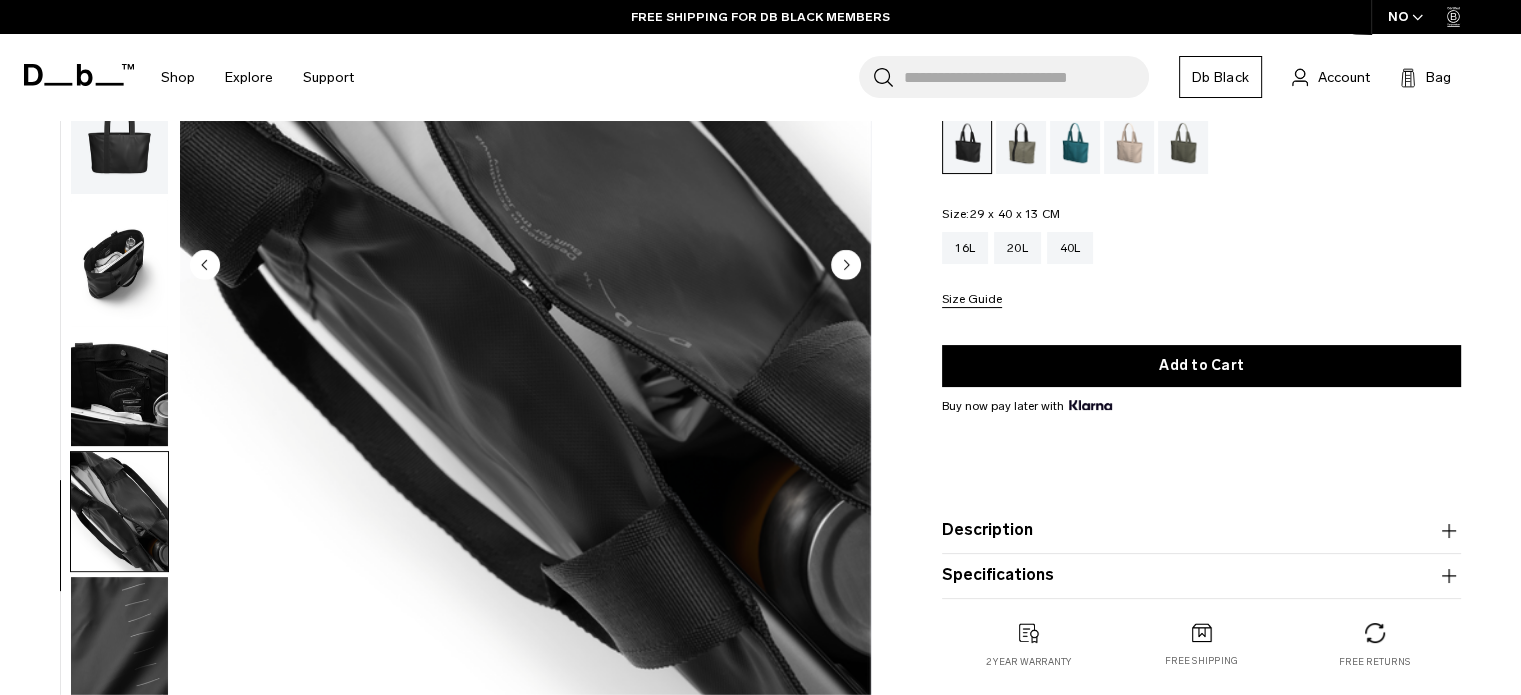 click at bounding box center (119, 637) 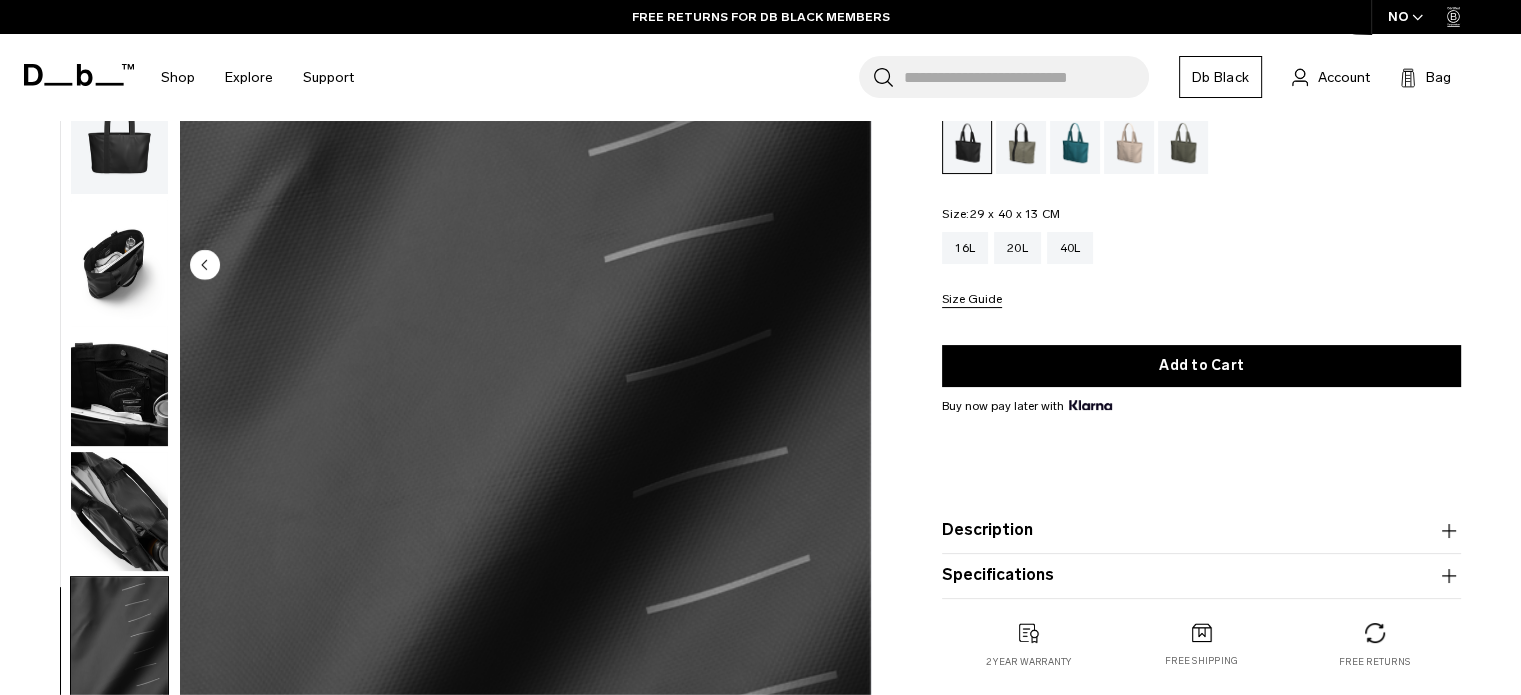scroll, scrollTop: 0, scrollLeft: 0, axis: both 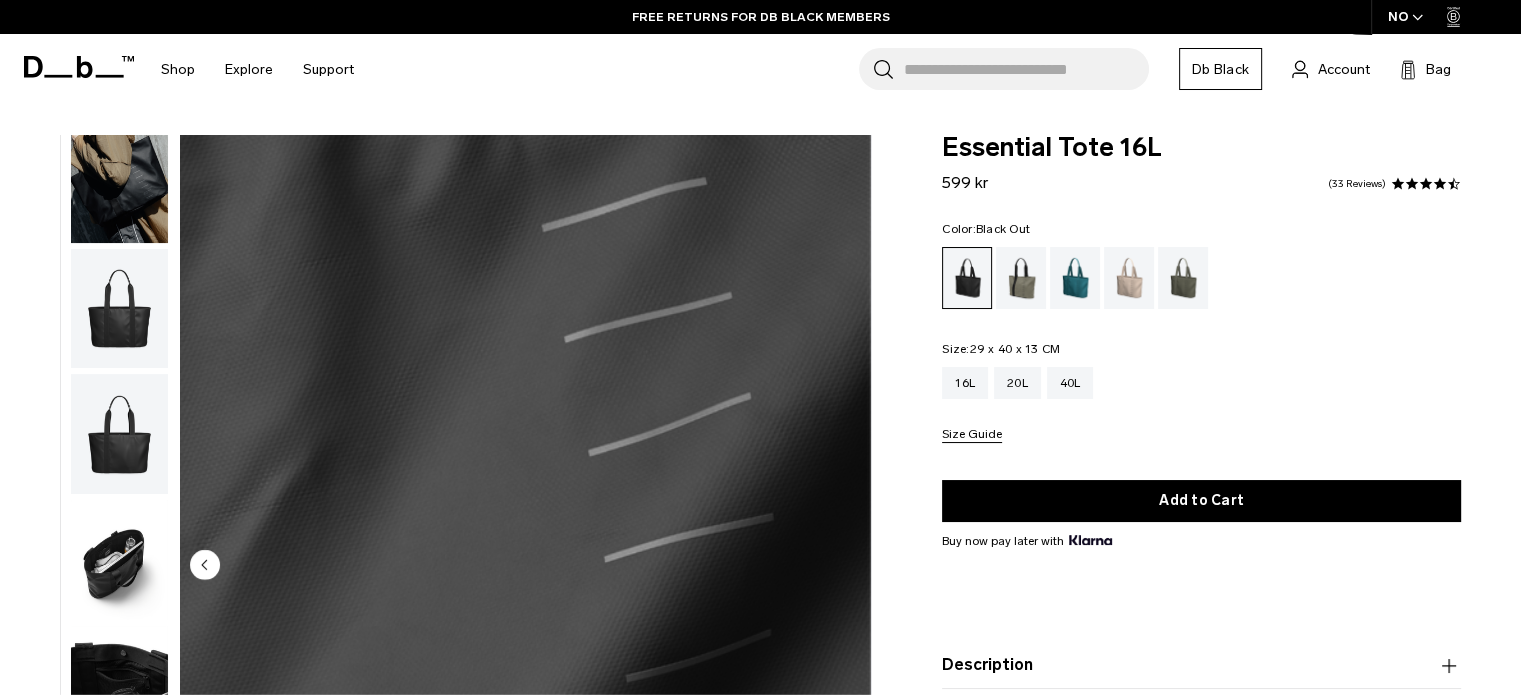 click at bounding box center (119, 183) 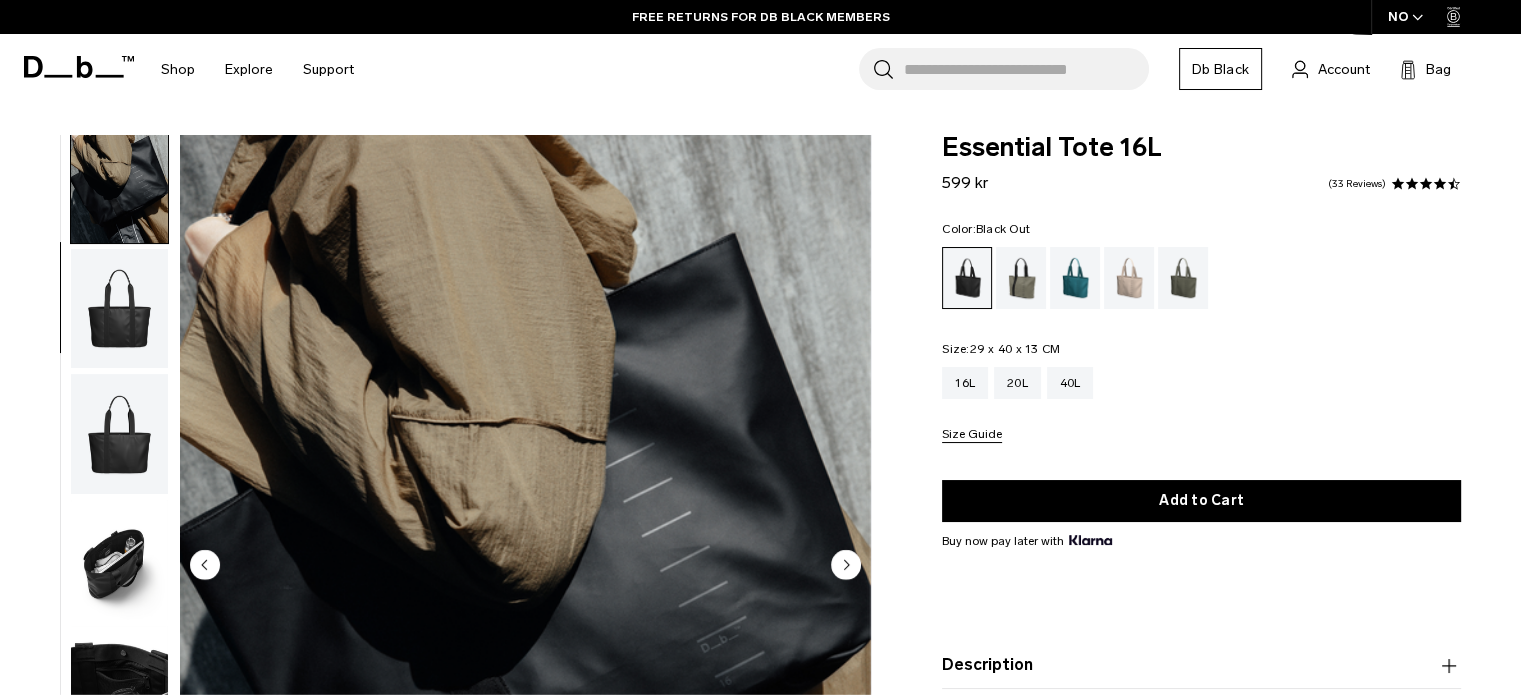 scroll, scrollTop: 126, scrollLeft: 0, axis: vertical 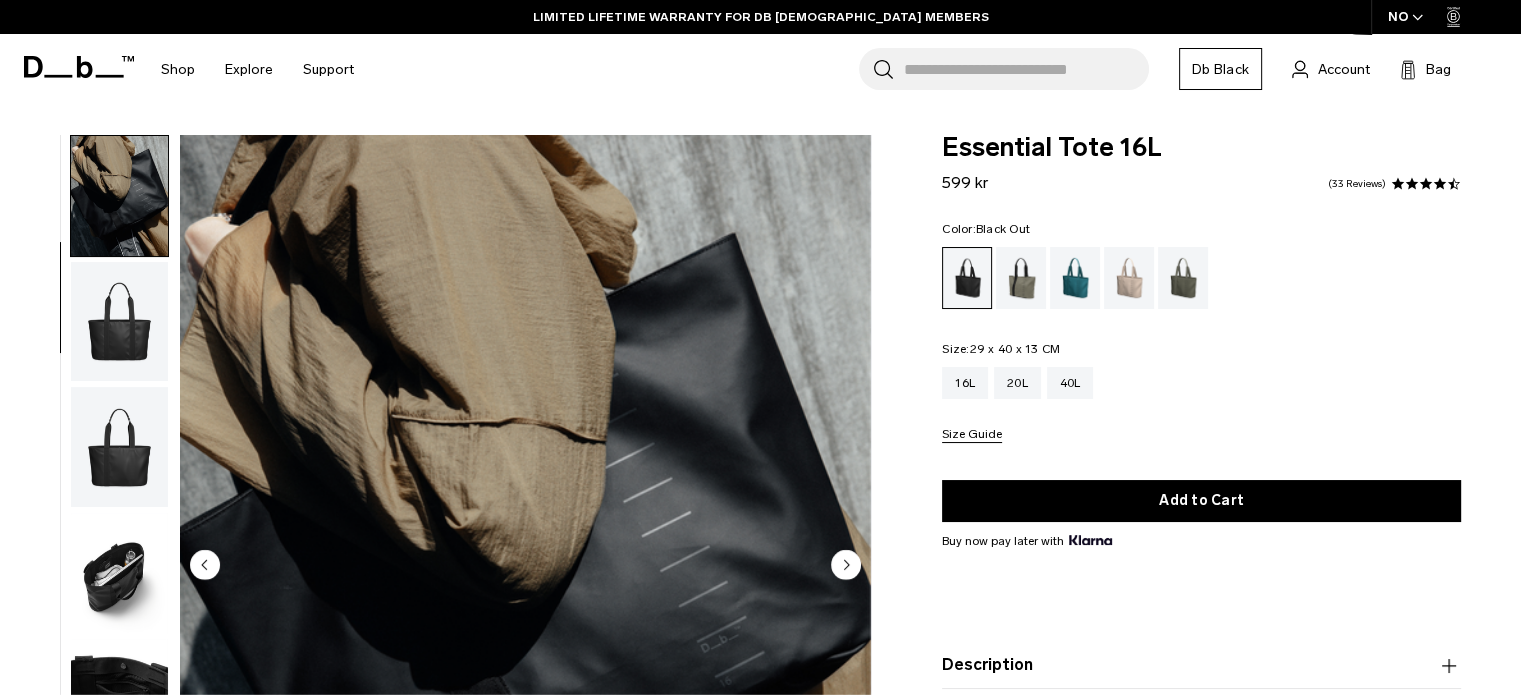 click at bounding box center [119, 322] 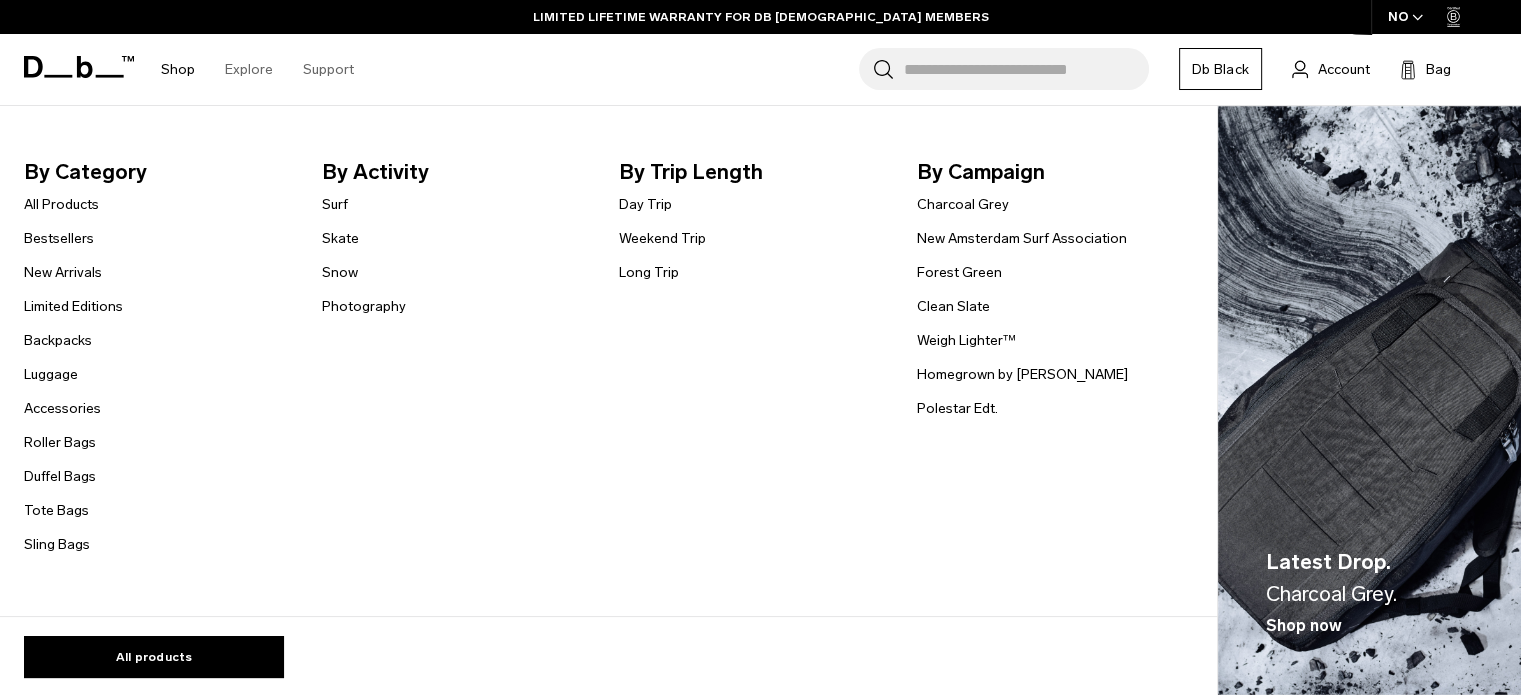 drag, startPoint x: 11, startPoint y: 67, endPoint x: 145, endPoint y: 83, distance: 134.95184 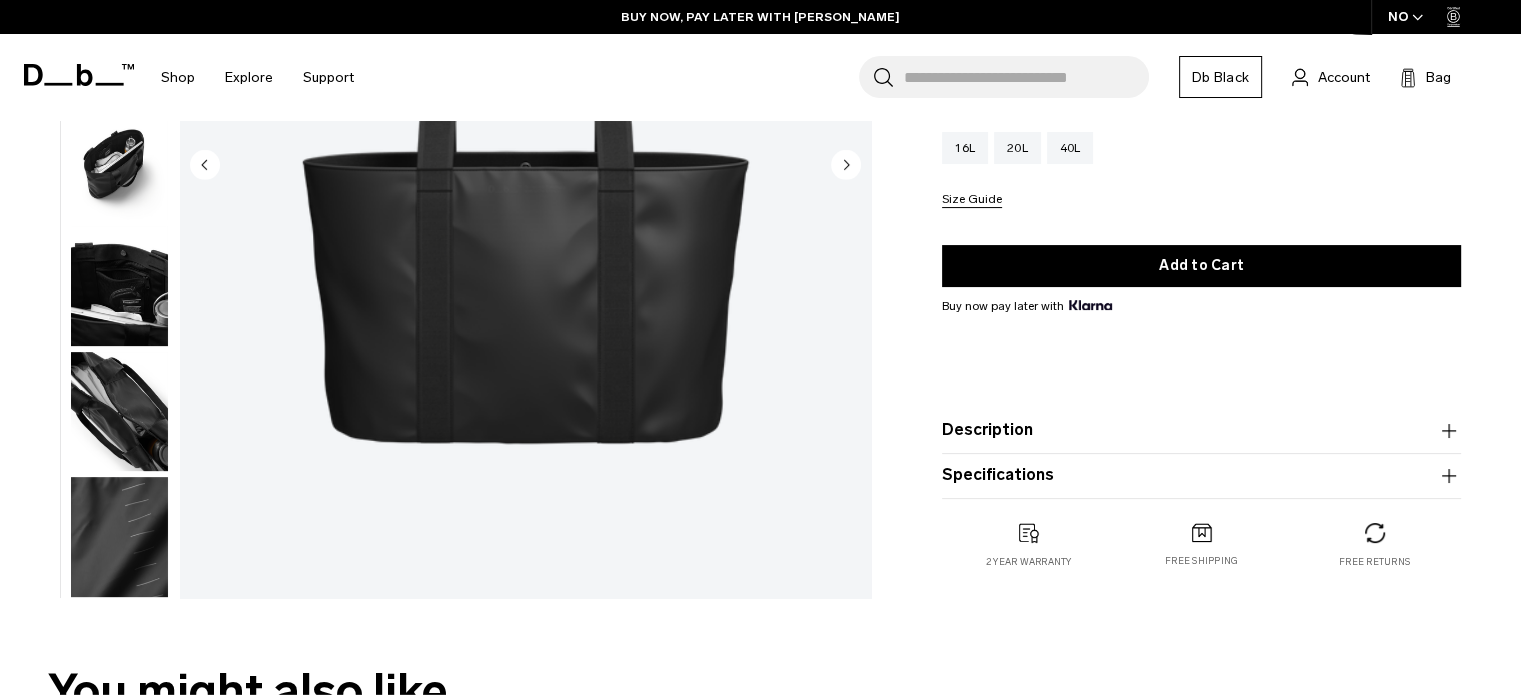 scroll, scrollTop: 300, scrollLeft: 0, axis: vertical 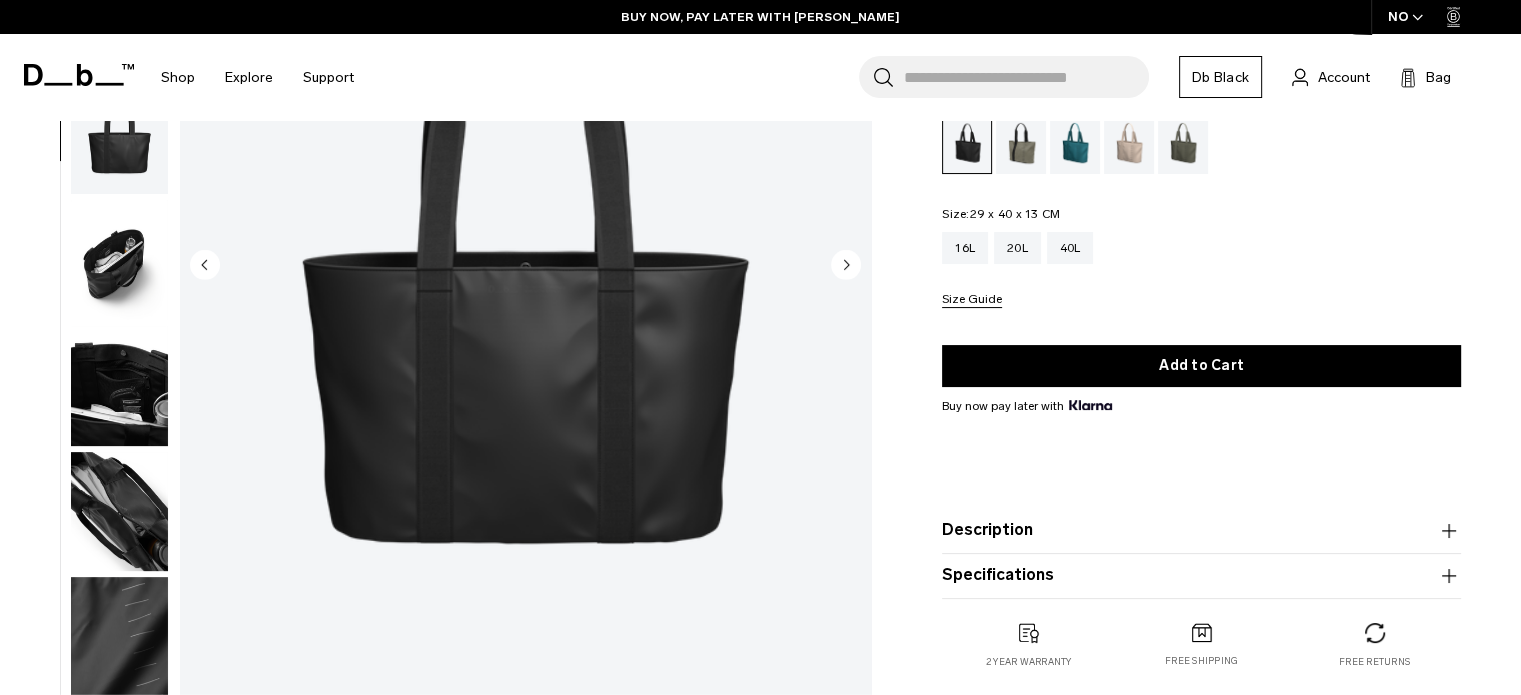 click on "Description" at bounding box center [1201, 530] 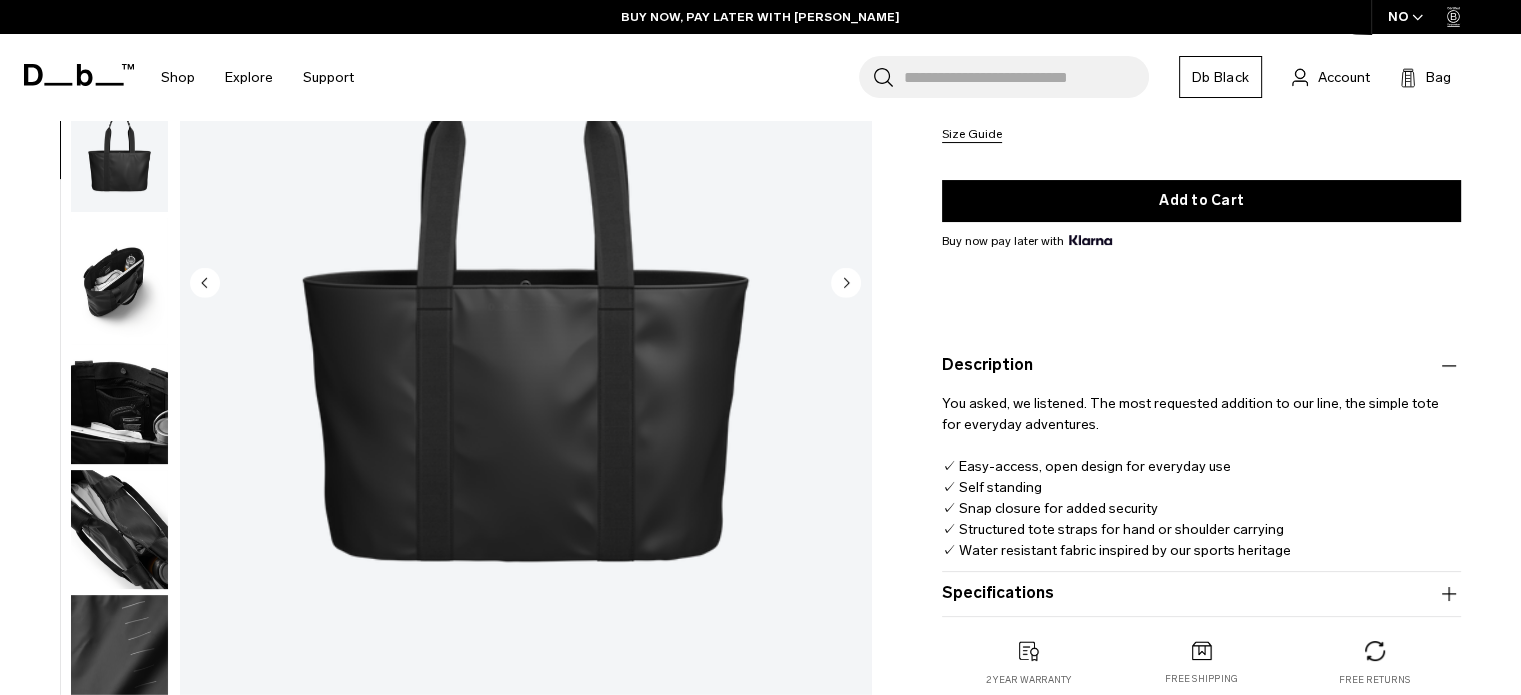 click on "Specifications" at bounding box center [1201, 594] 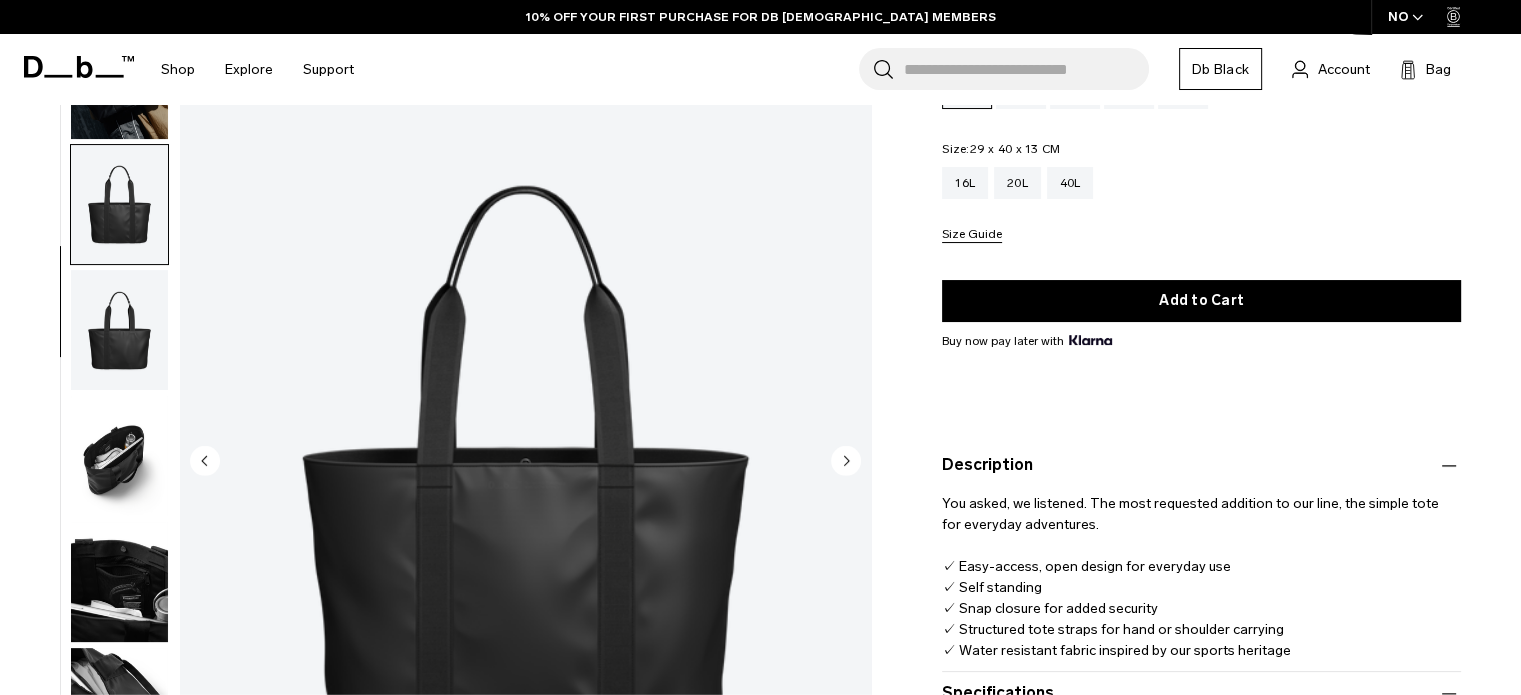 scroll, scrollTop: 0, scrollLeft: 0, axis: both 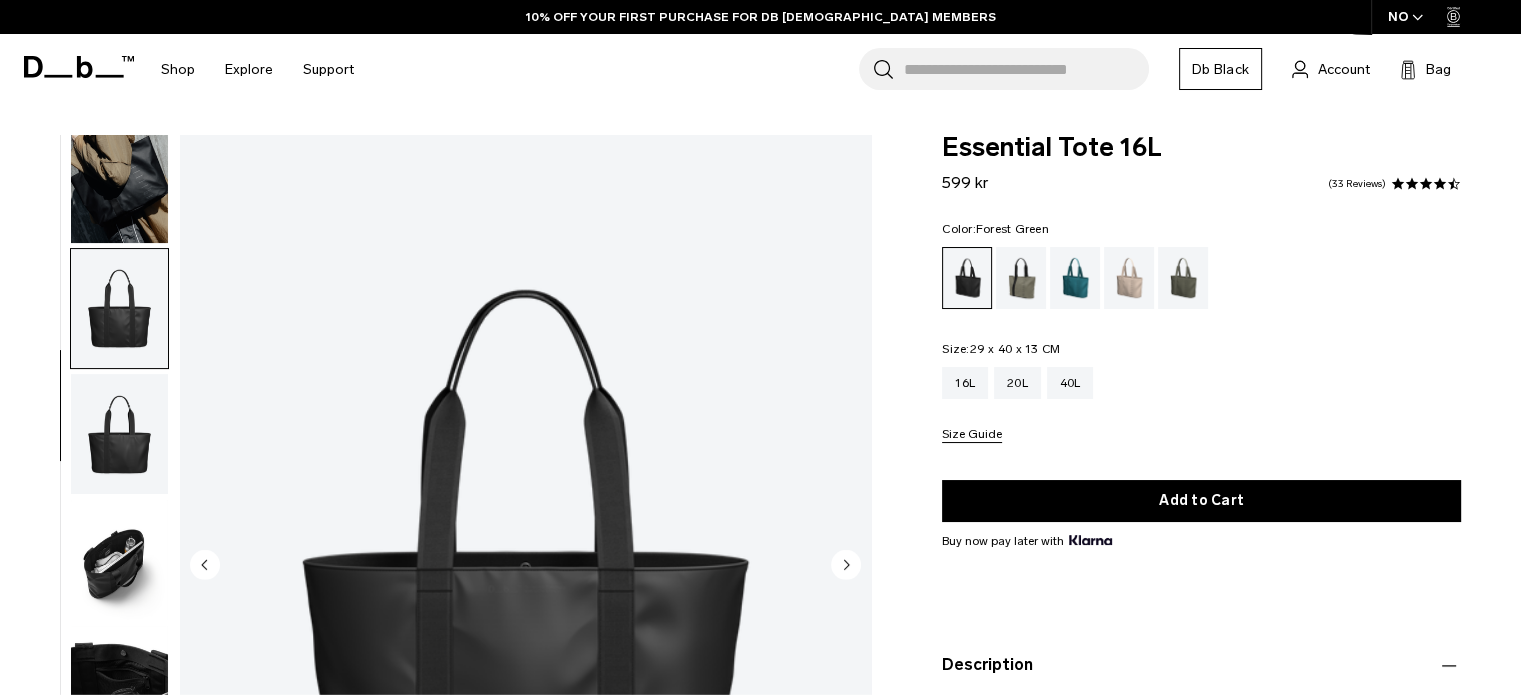 click at bounding box center (1021, 278) 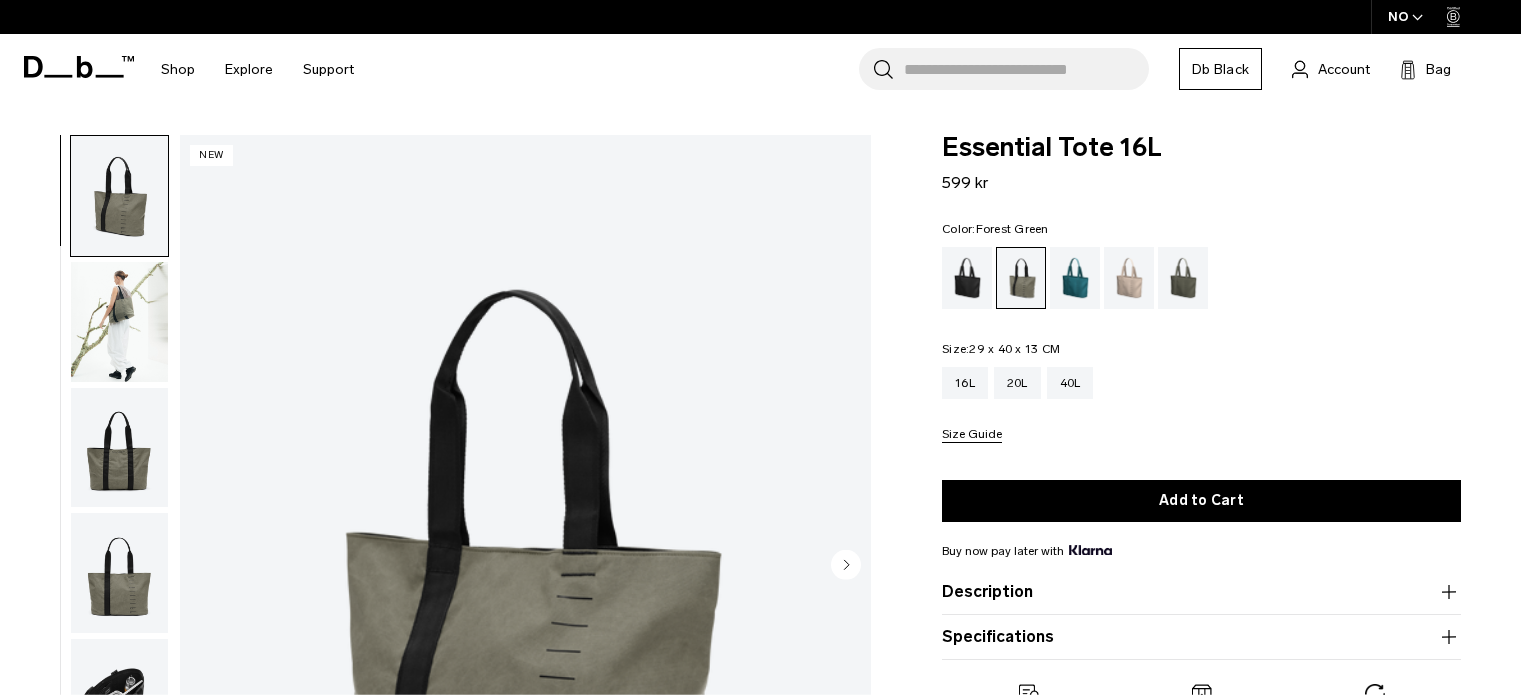 scroll, scrollTop: 0, scrollLeft: 0, axis: both 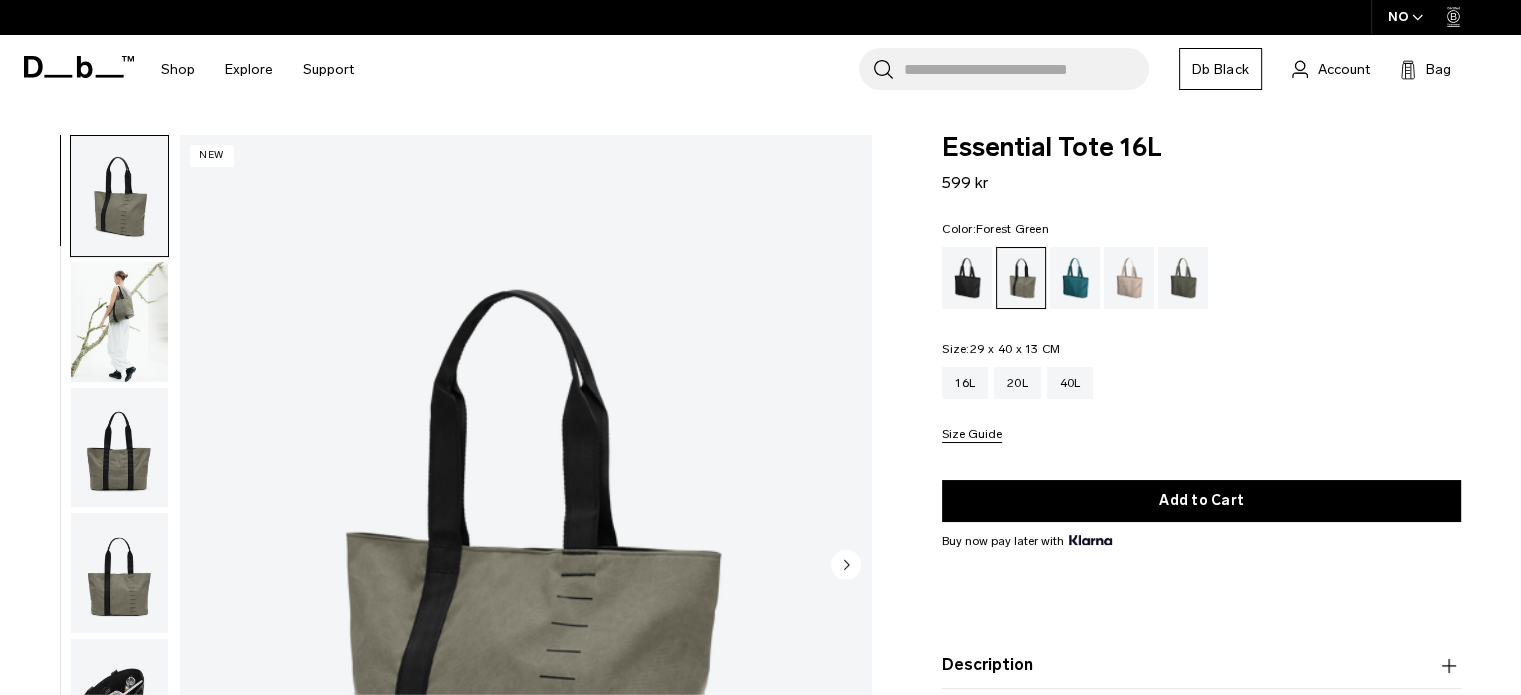 click at bounding box center (119, 322) 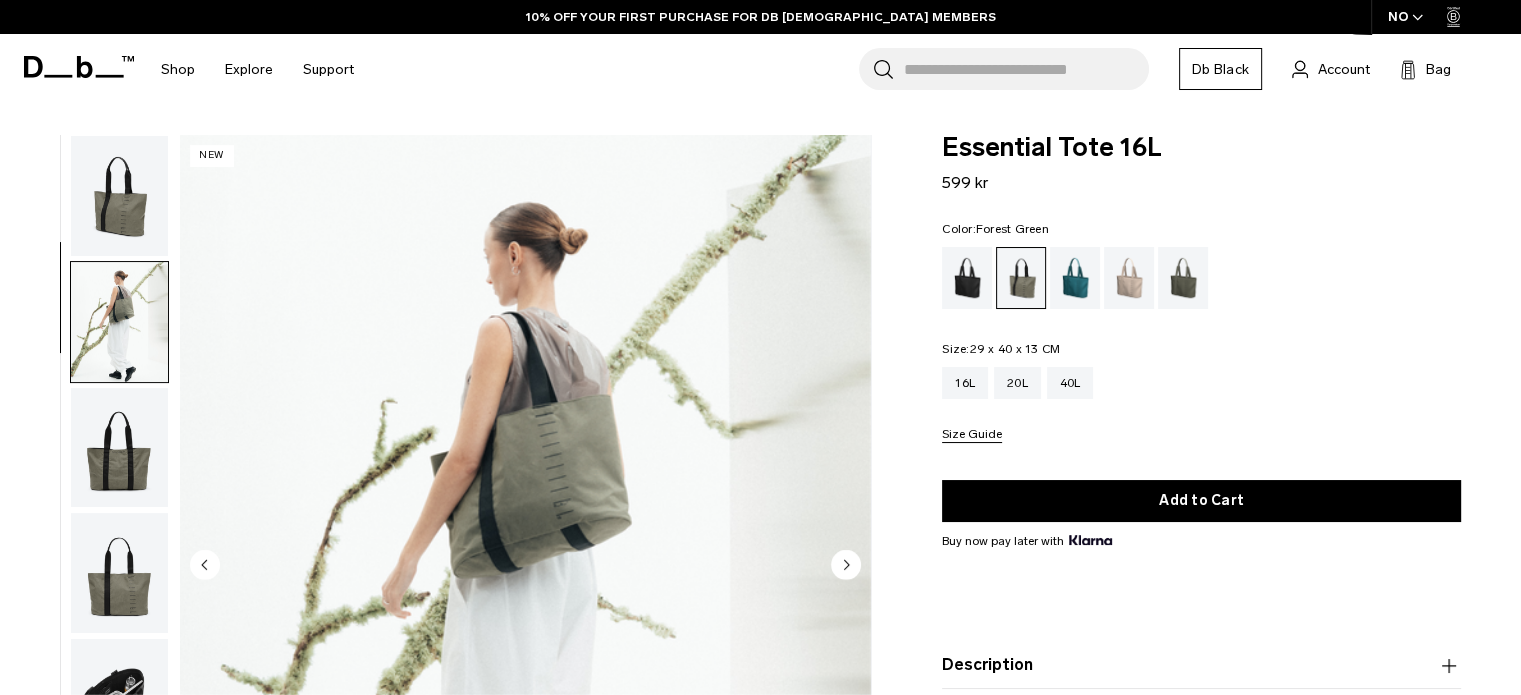 scroll, scrollTop: 126, scrollLeft: 0, axis: vertical 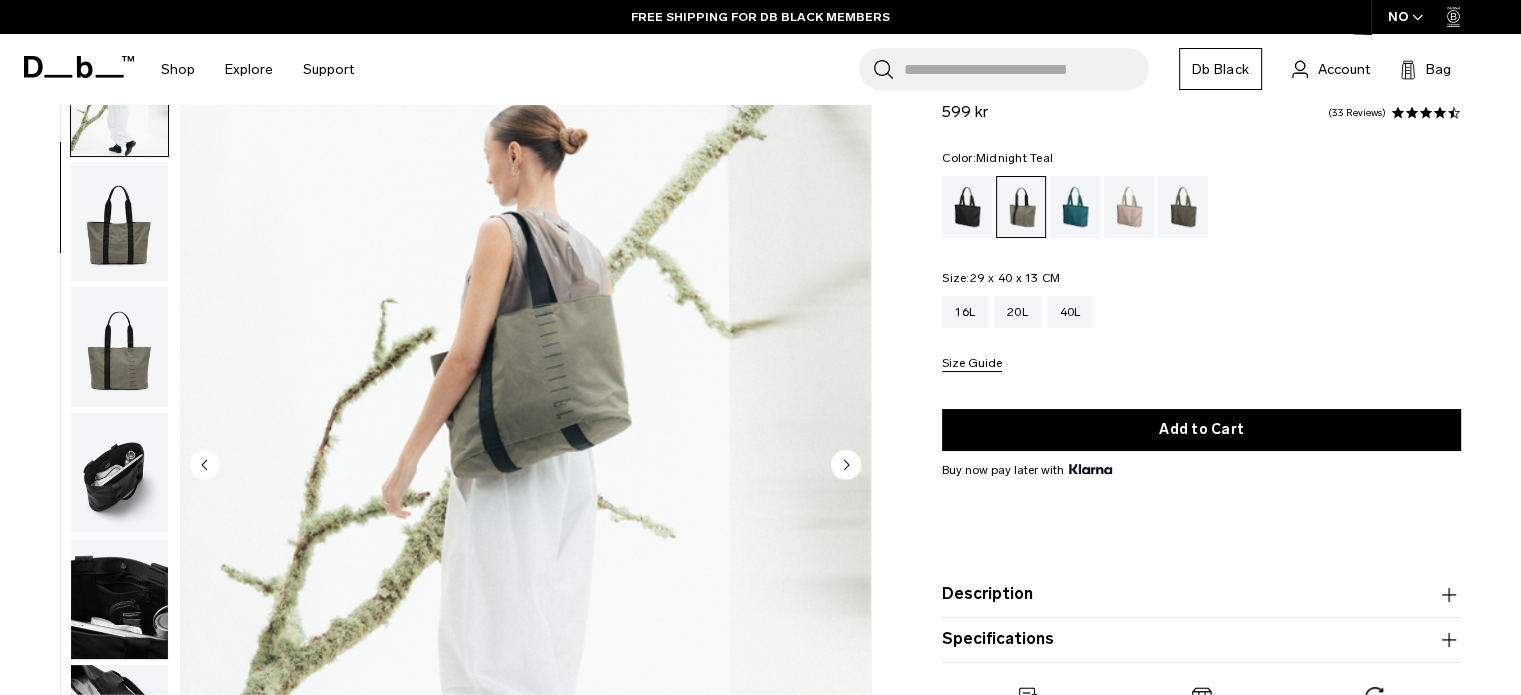 click at bounding box center (1075, 207) 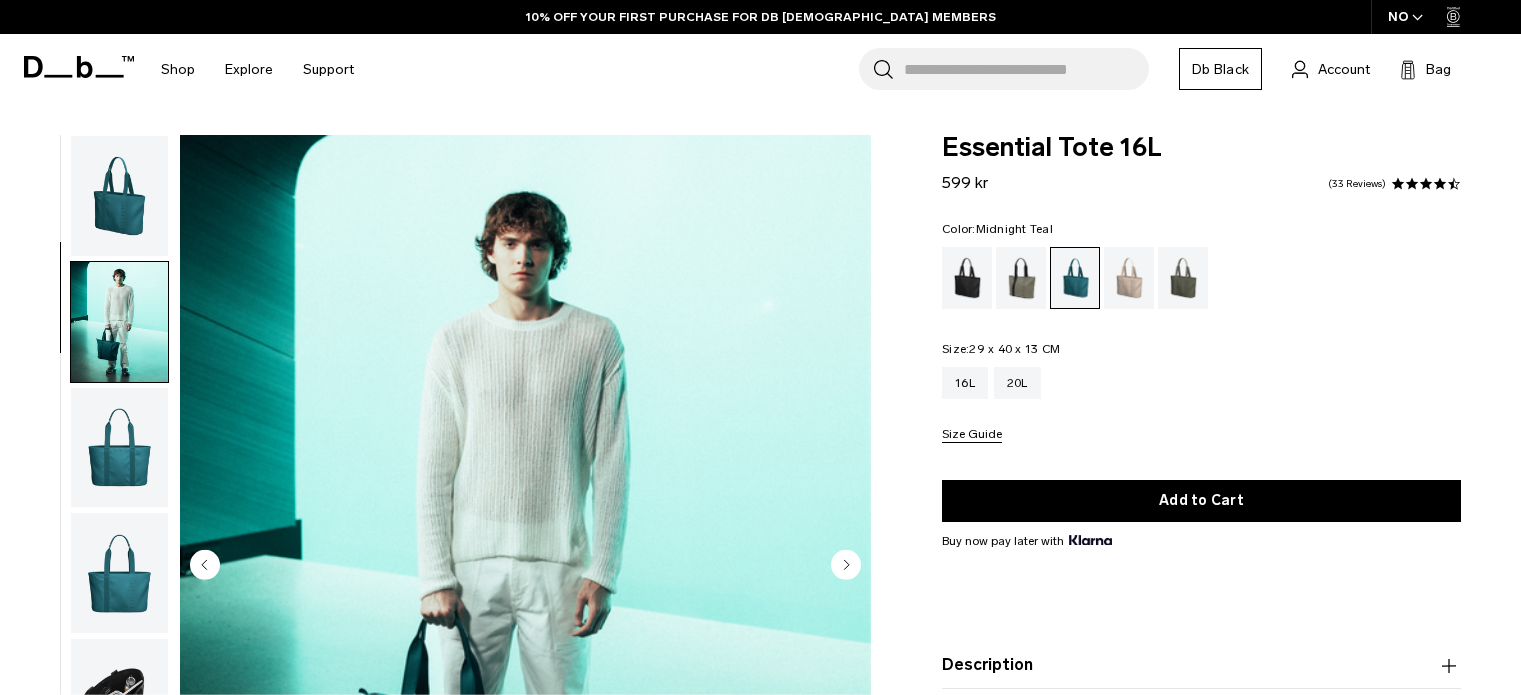scroll, scrollTop: 100, scrollLeft: 0, axis: vertical 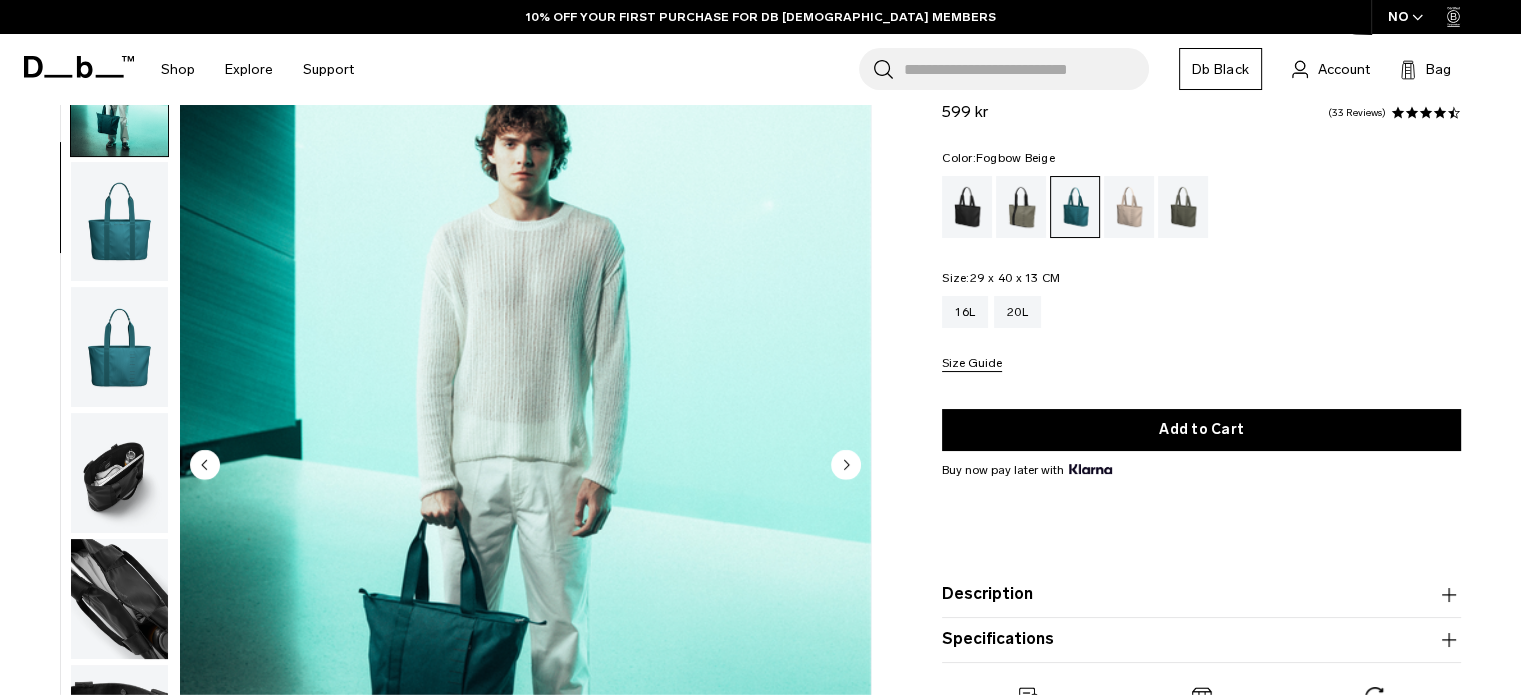 click at bounding box center (1129, 207) 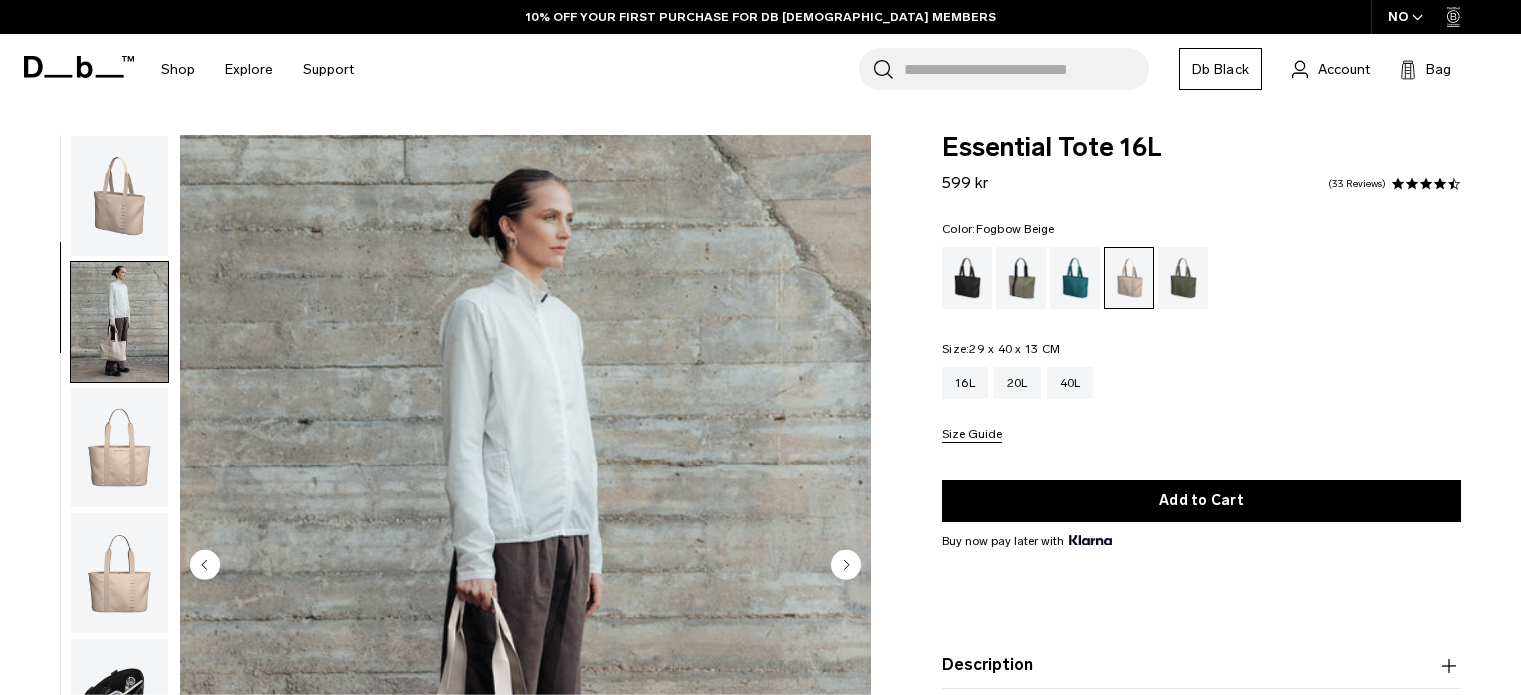 scroll, scrollTop: 400, scrollLeft: 0, axis: vertical 